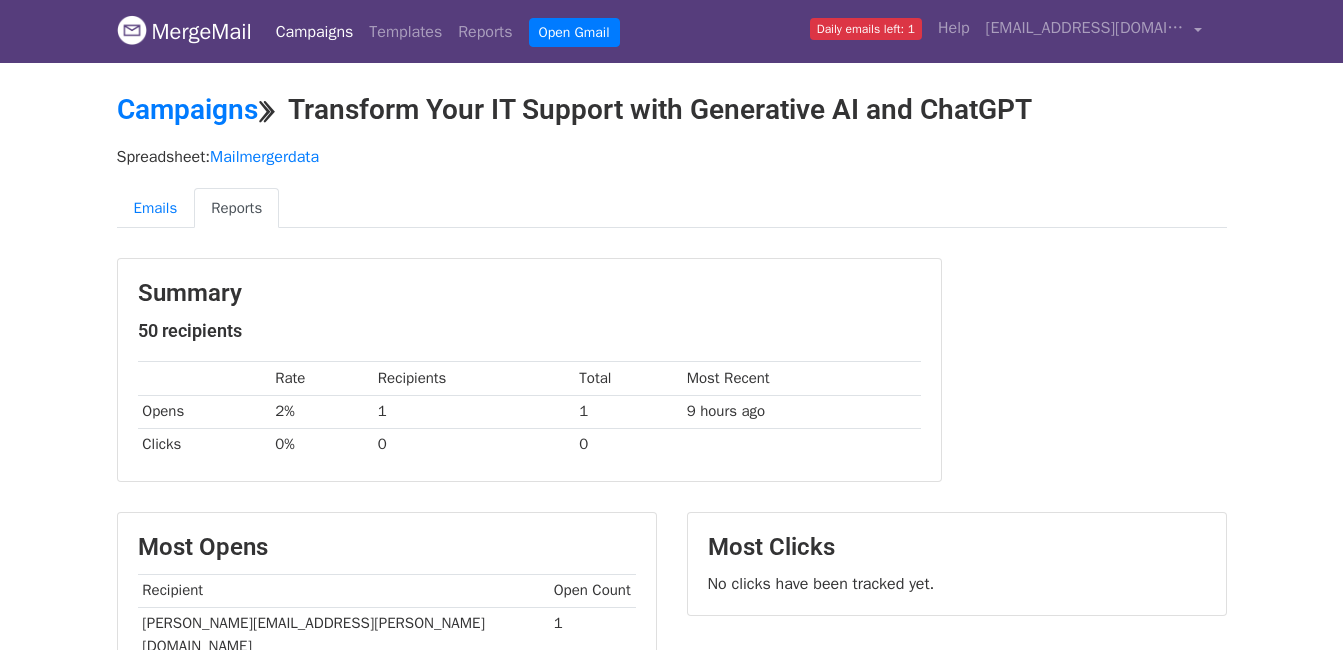 scroll, scrollTop: 0, scrollLeft: 0, axis: both 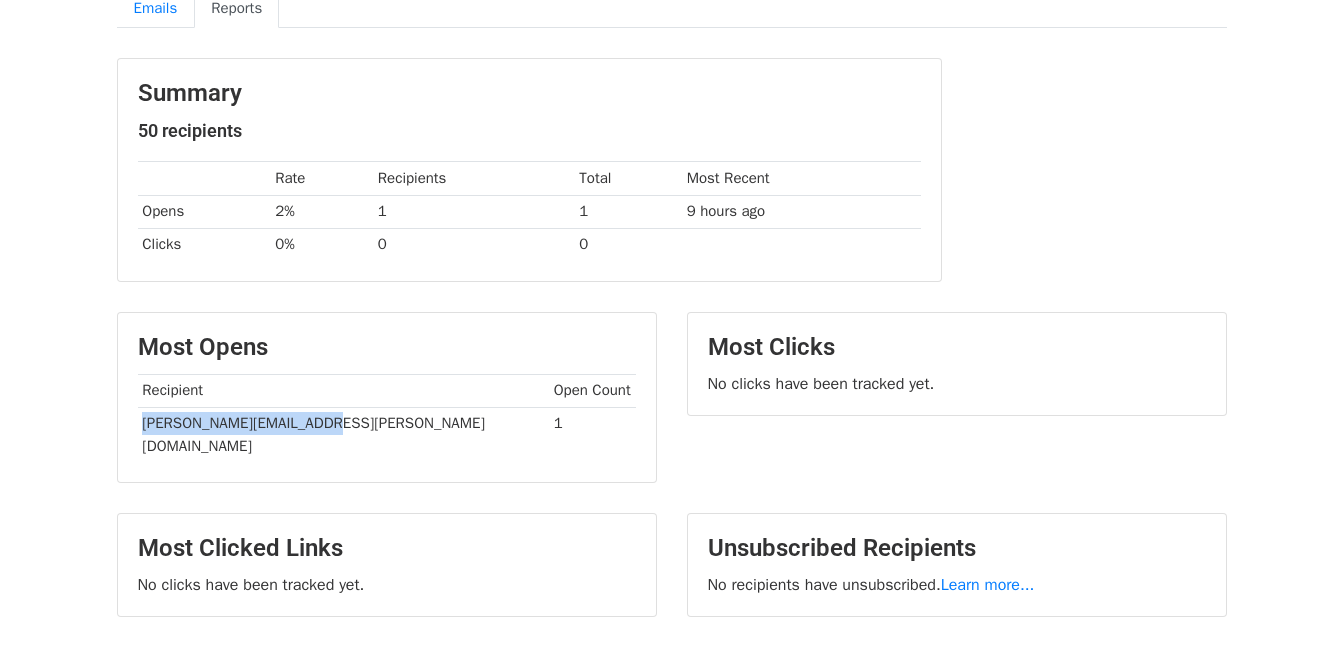 drag, startPoint x: 142, startPoint y: 424, endPoint x: 331, endPoint y: 426, distance: 189.01057 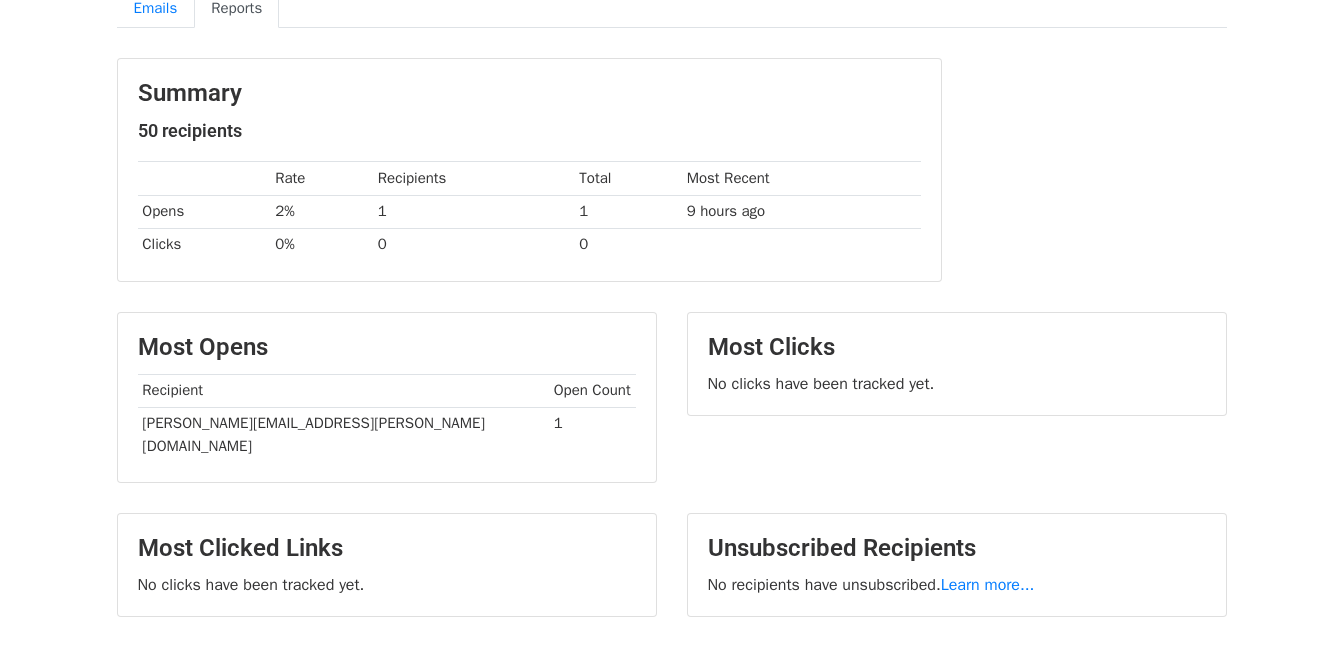 click on "Most Opens
Recipient
Open Count
[PERSON_NAME][EMAIL_ADDRESS][PERSON_NAME][DOMAIN_NAME]
1" at bounding box center [387, 397] 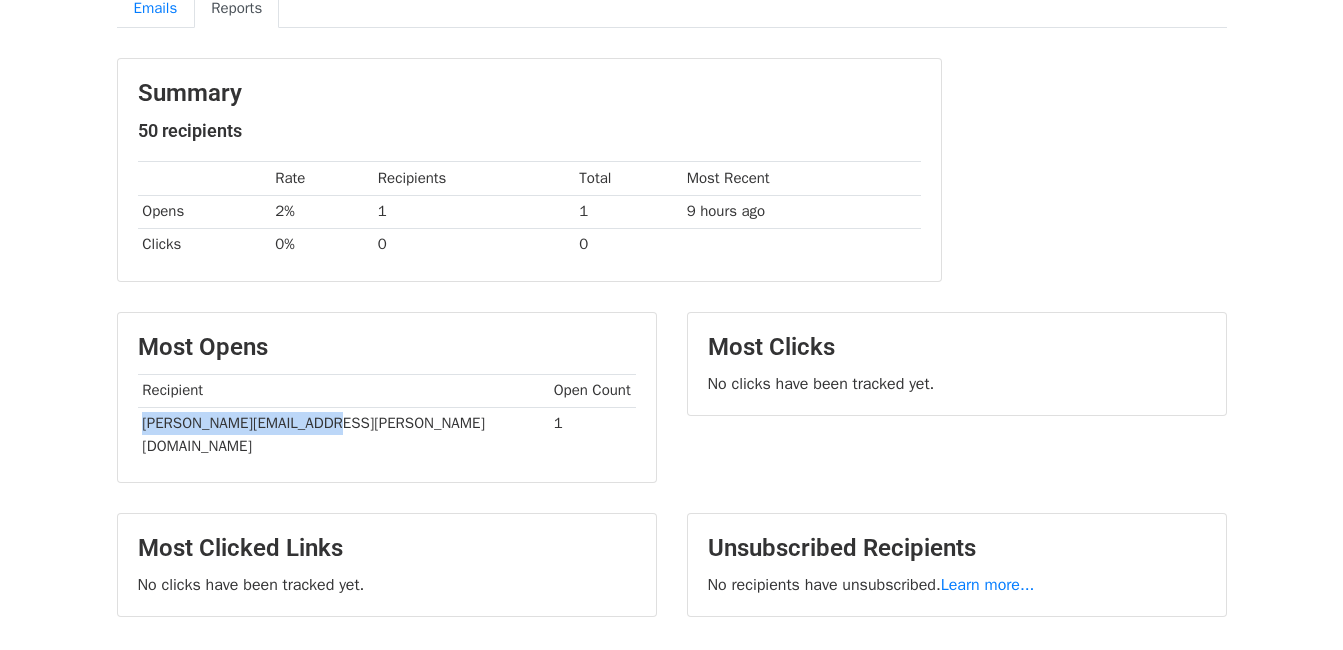 drag, startPoint x: 138, startPoint y: 423, endPoint x: 373, endPoint y: 432, distance: 235.17227 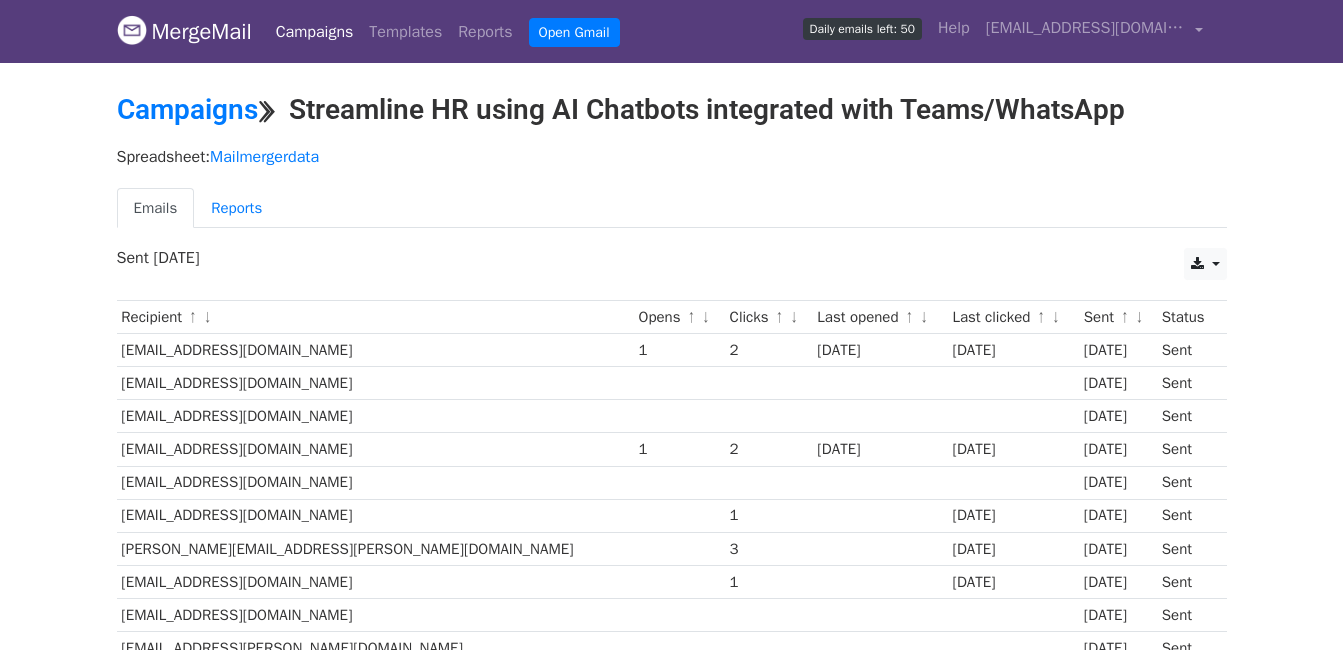 scroll, scrollTop: 0, scrollLeft: 0, axis: both 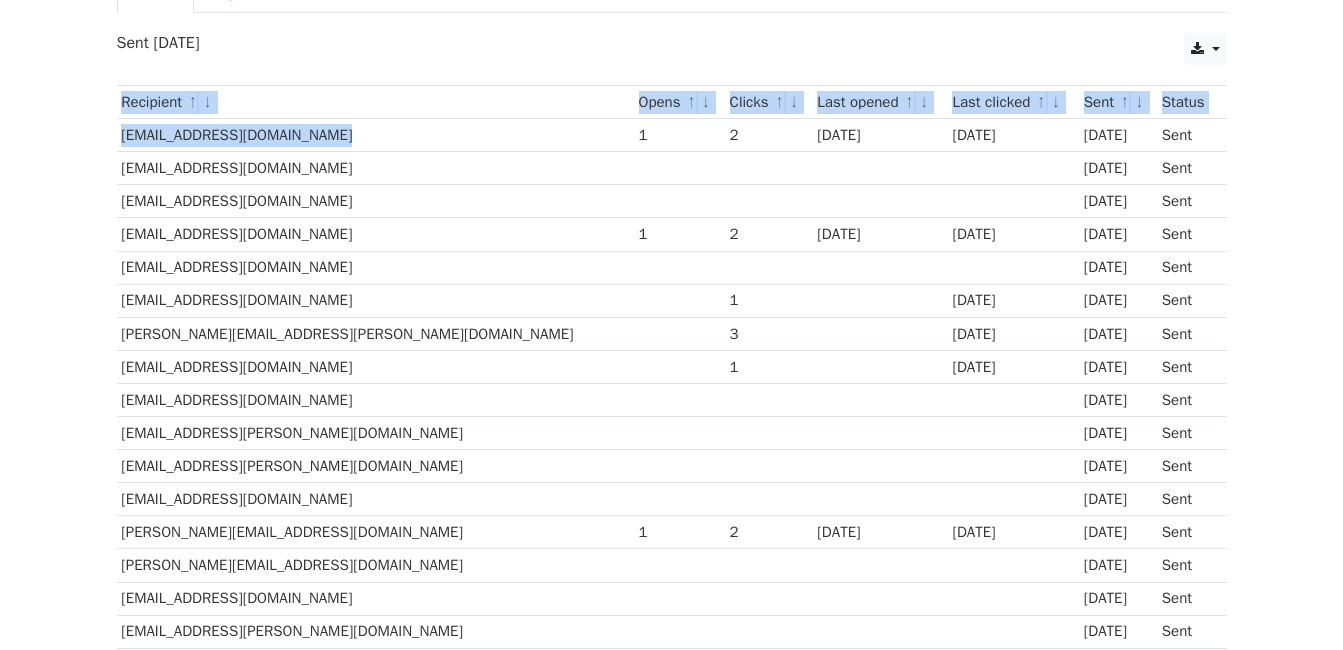 drag, startPoint x: 115, startPoint y: 133, endPoint x: 356, endPoint y: 129, distance: 241.03319 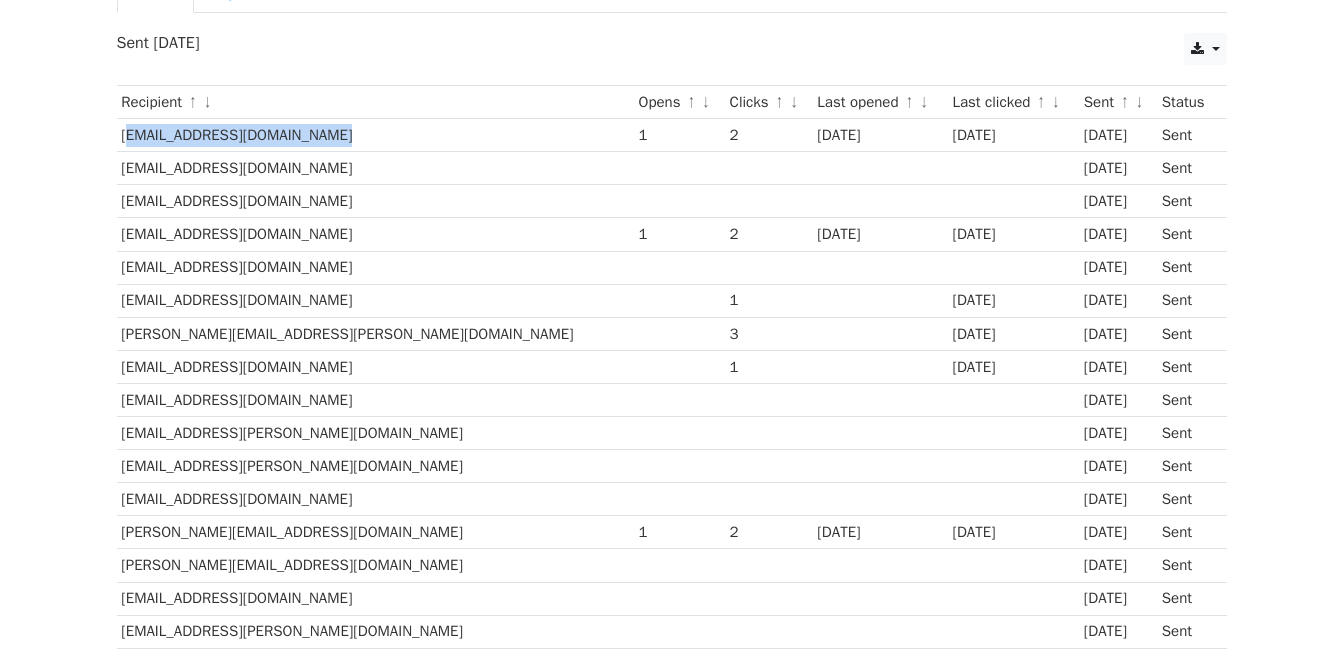 drag, startPoint x: 334, startPoint y: 131, endPoint x: 119, endPoint y: 130, distance: 215.00232 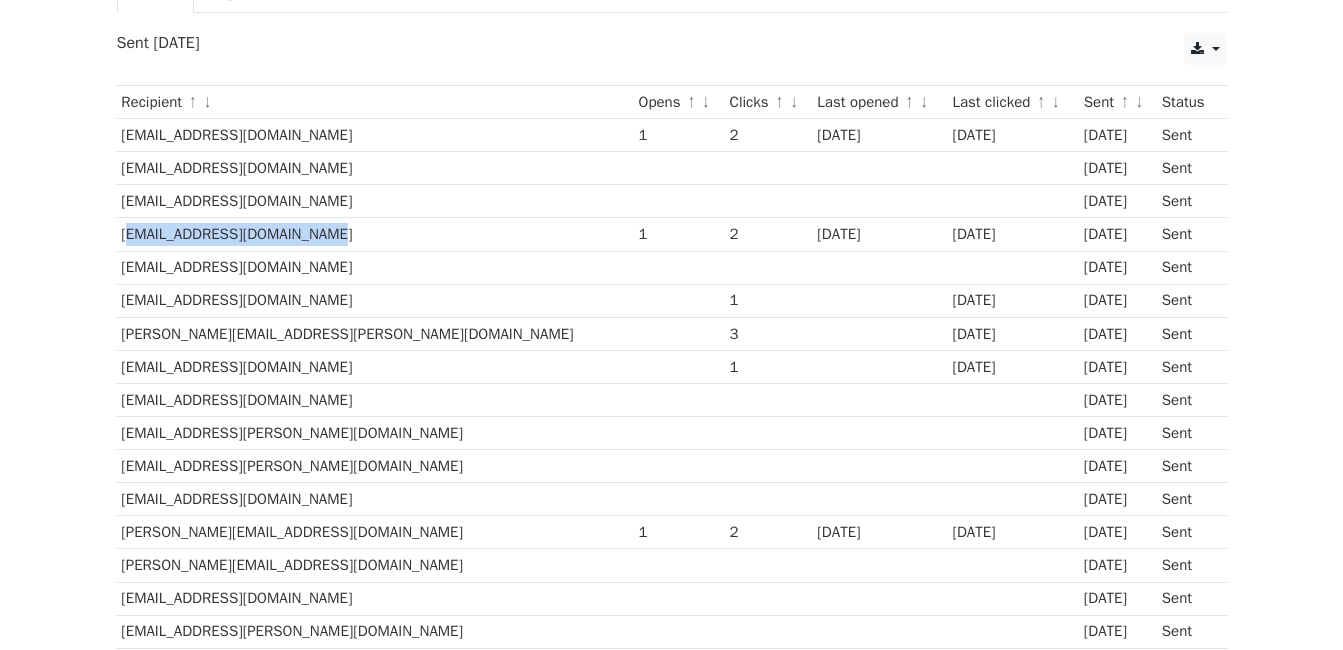 drag, startPoint x: 120, startPoint y: 233, endPoint x: 335, endPoint y: 238, distance: 215.05814 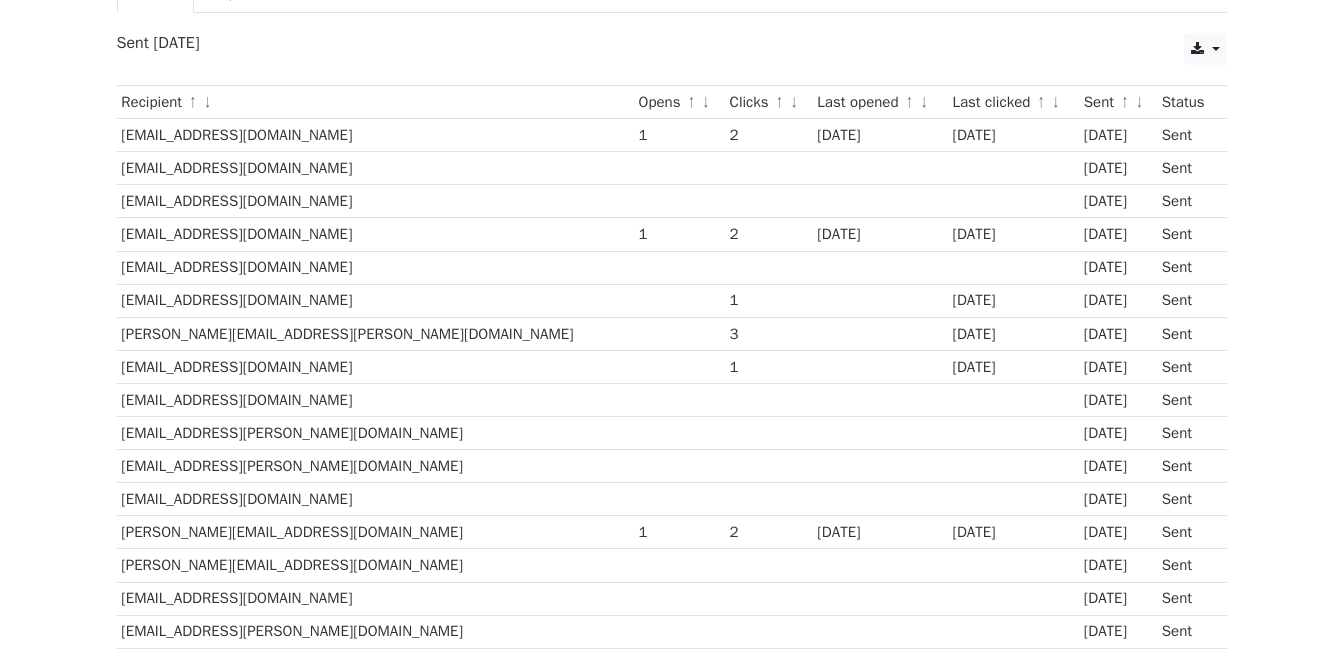 click on "[EMAIL_ADDRESS][DOMAIN_NAME]" at bounding box center [375, 300] 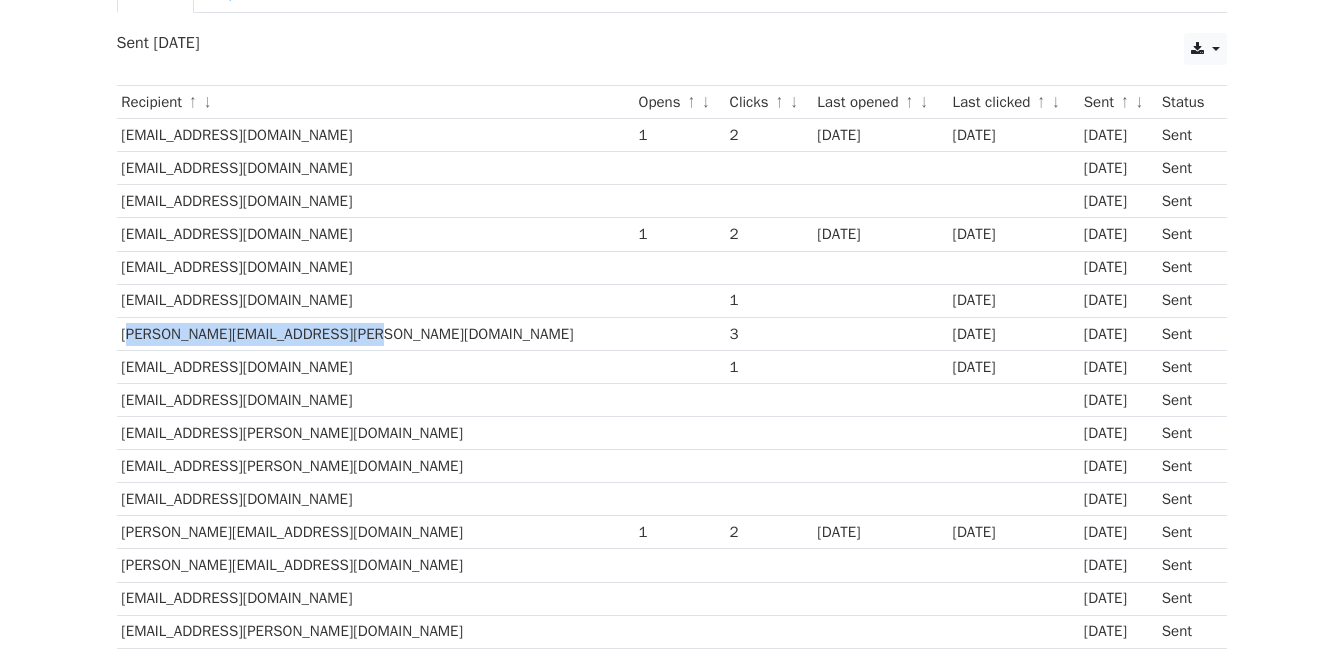 drag, startPoint x: 128, startPoint y: 333, endPoint x: 422, endPoint y: 339, distance: 294.06122 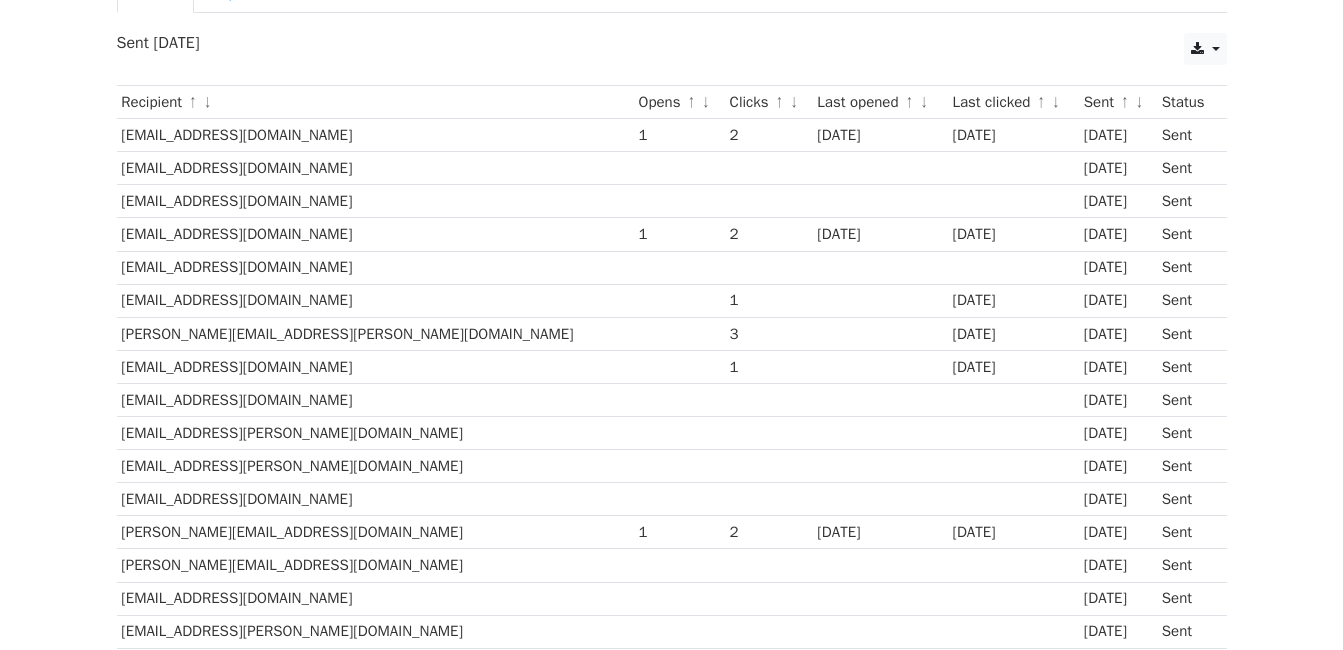 click on "Recipient
↑
↓
Opens
↑
↓
Clicks
↑
↓
Last opened
↑
↓
Last clicked
↑
↓
Sent
↑
↓
Status
[EMAIL_ADDRESS][DOMAIN_NAME]
1
2
[DATE]
[DATE]
[DATE]
Sent
[EMAIL_ADDRESS][DOMAIN_NAME]
[DATE]
Sent
[EMAIL_ADDRESS][DOMAIN_NAME]
[DATE]
Sent
[EMAIL_ADDRESS][DOMAIN_NAME]
1
2
[DATE]
[DATE]
[DATE]
Sent
[EMAIL_ADDRESS][DOMAIN_NAME]
[DATE]
Sent
[EMAIL_ADDRESS][DOMAIN_NAME]
1
[DATE]
[DATE]
Sent
[PERSON_NAME][EMAIL_ADDRESS][PERSON_NAME][DOMAIN_NAME]
3
[DATE]
[DATE]
Sent
[EMAIL_ADDRESS][DOMAIN_NAME]
1
[DATE]
[DATE]" at bounding box center (672, 932) 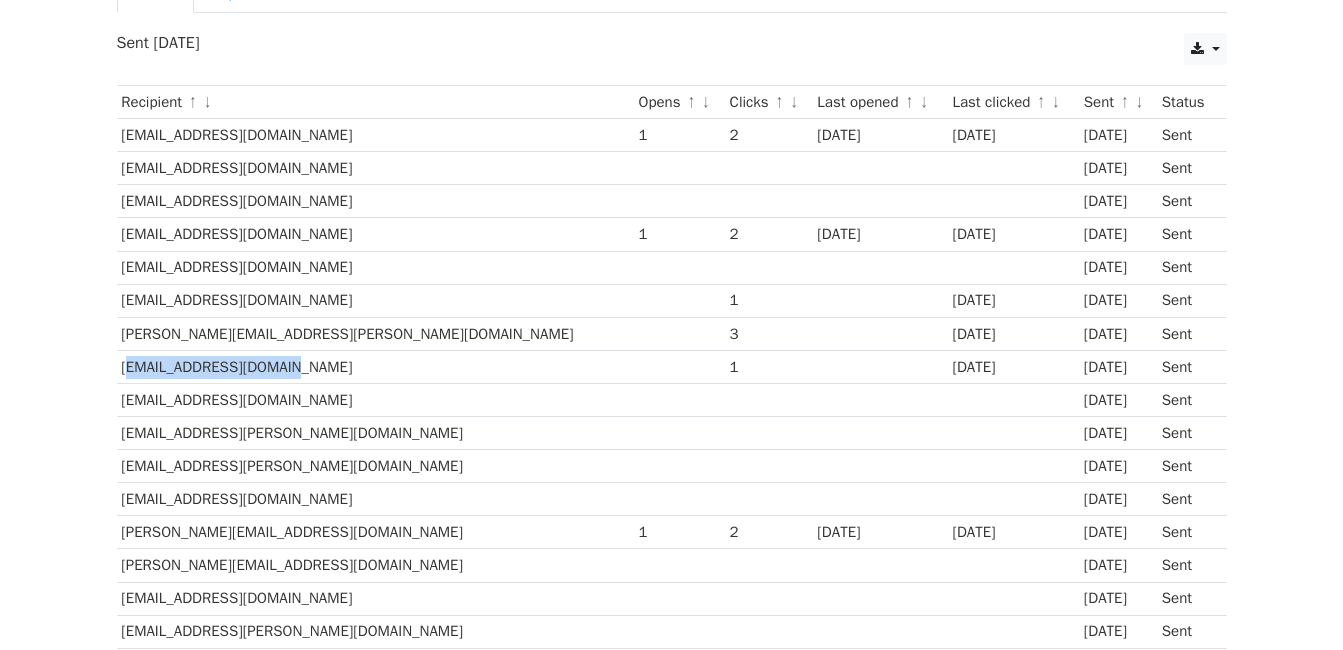 drag, startPoint x: 118, startPoint y: 364, endPoint x: 336, endPoint y: 368, distance: 218.0367 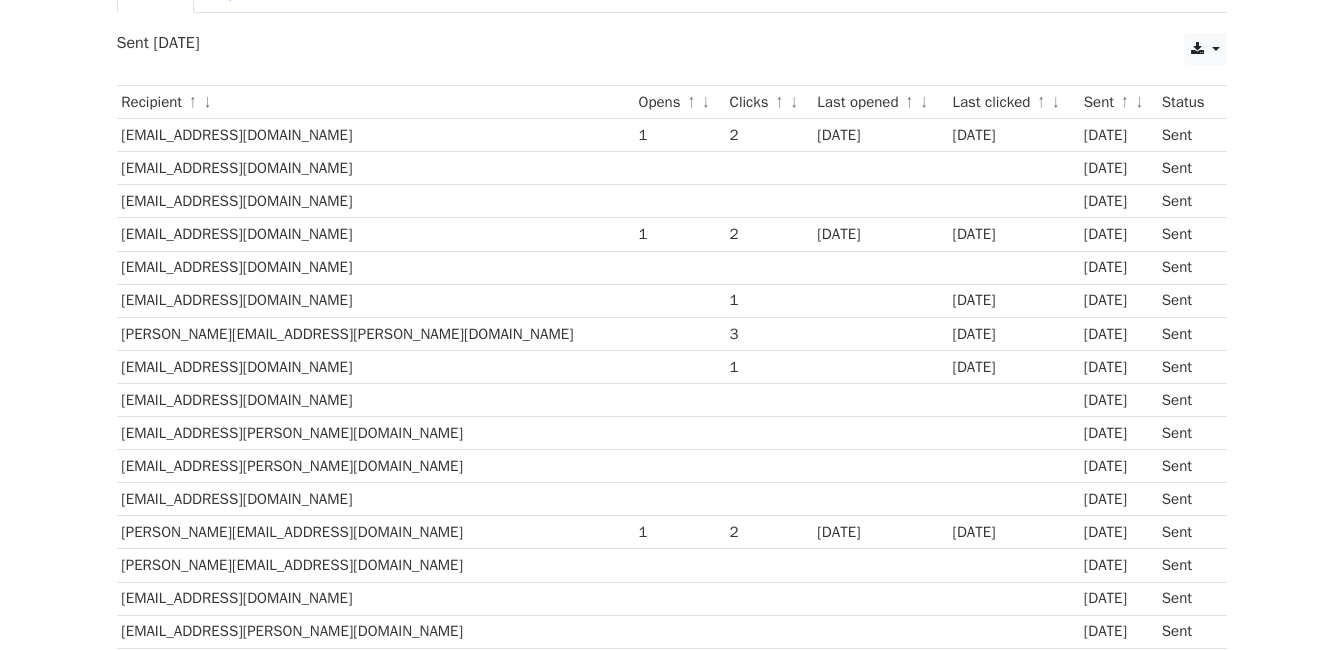 click on "[EMAIL_ADDRESS][DOMAIN_NAME]" at bounding box center (375, 399) 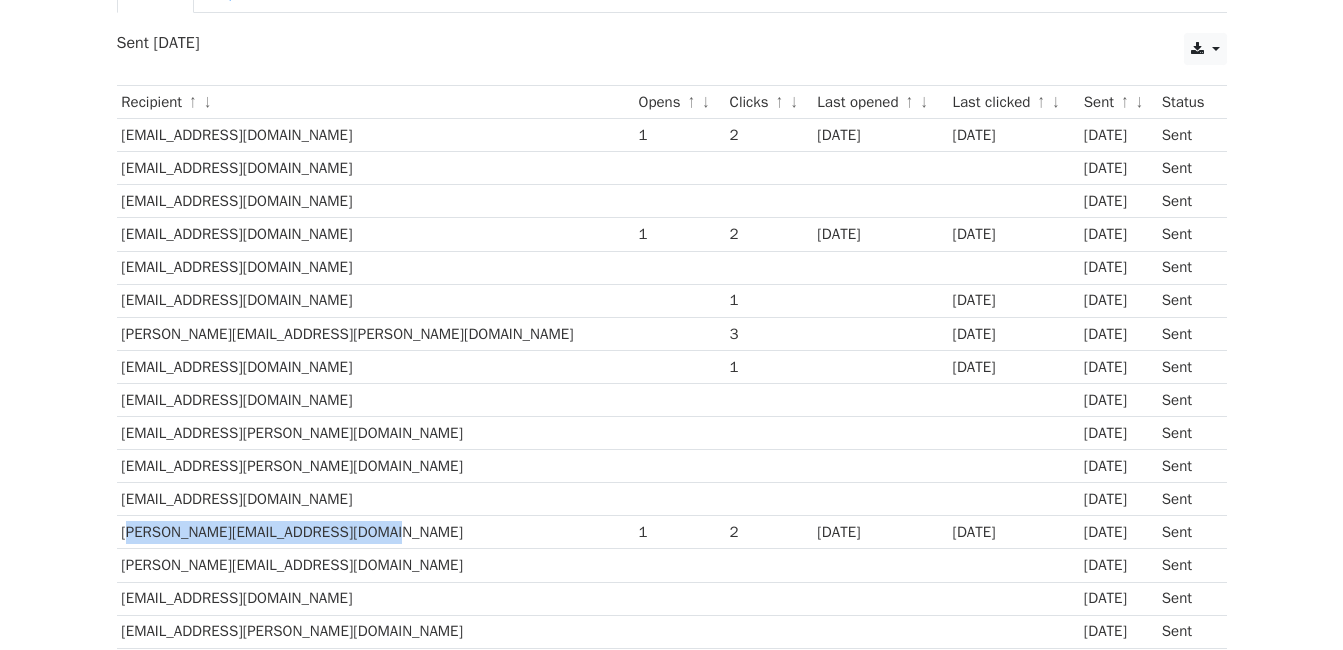 drag, startPoint x: 121, startPoint y: 532, endPoint x: 437, endPoint y: 535, distance: 316.01425 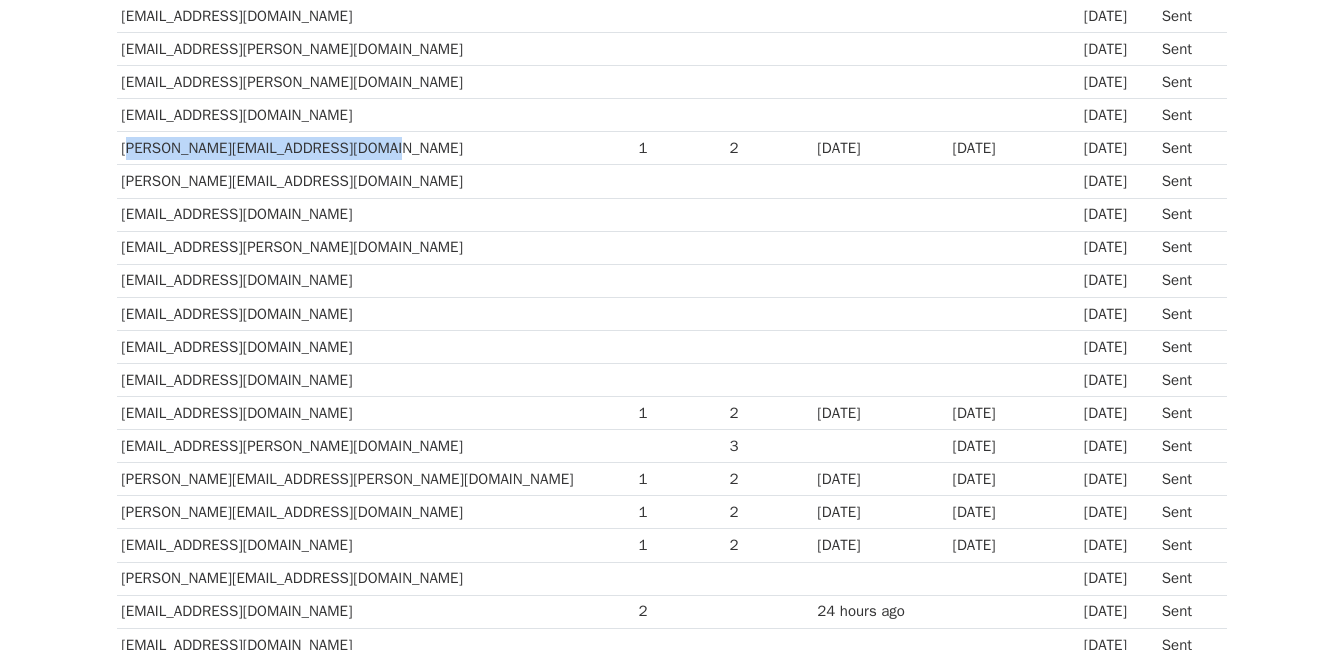 scroll, scrollTop: 615, scrollLeft: 0, axis: vertical 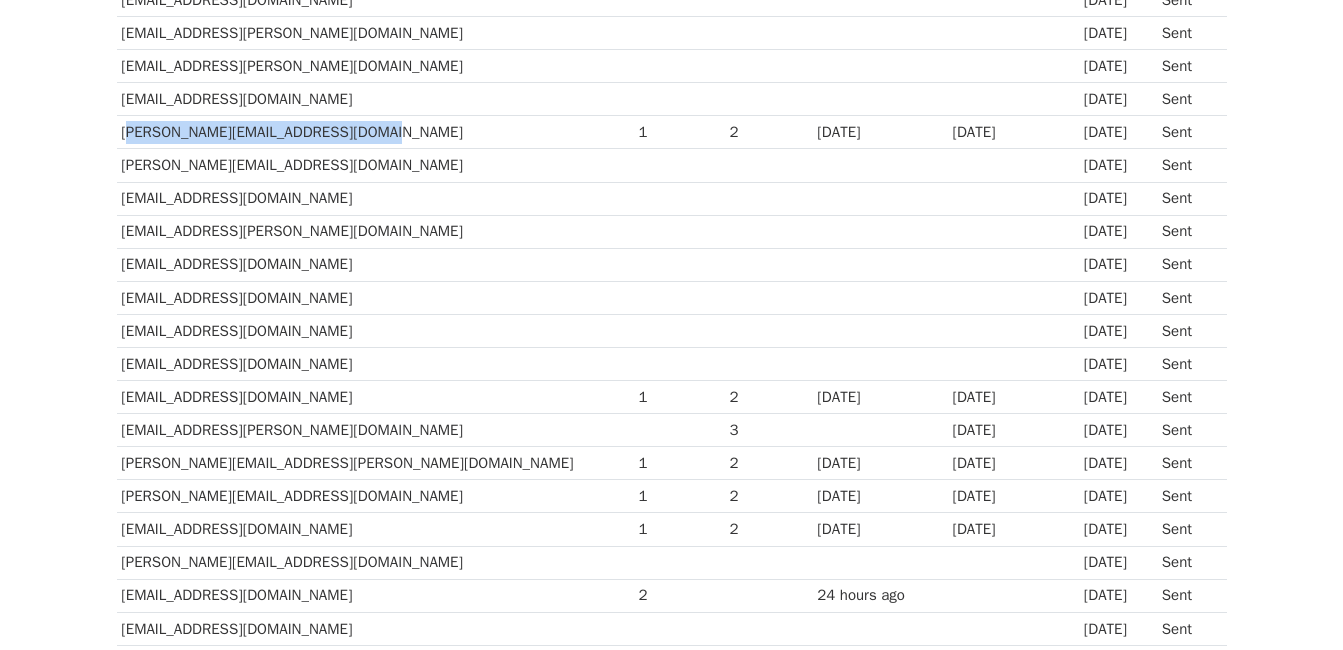 drag, startPoint x: 115, startPoint y: 392, endPoint x: 392, endPoint y: 399, distance: 277.08844 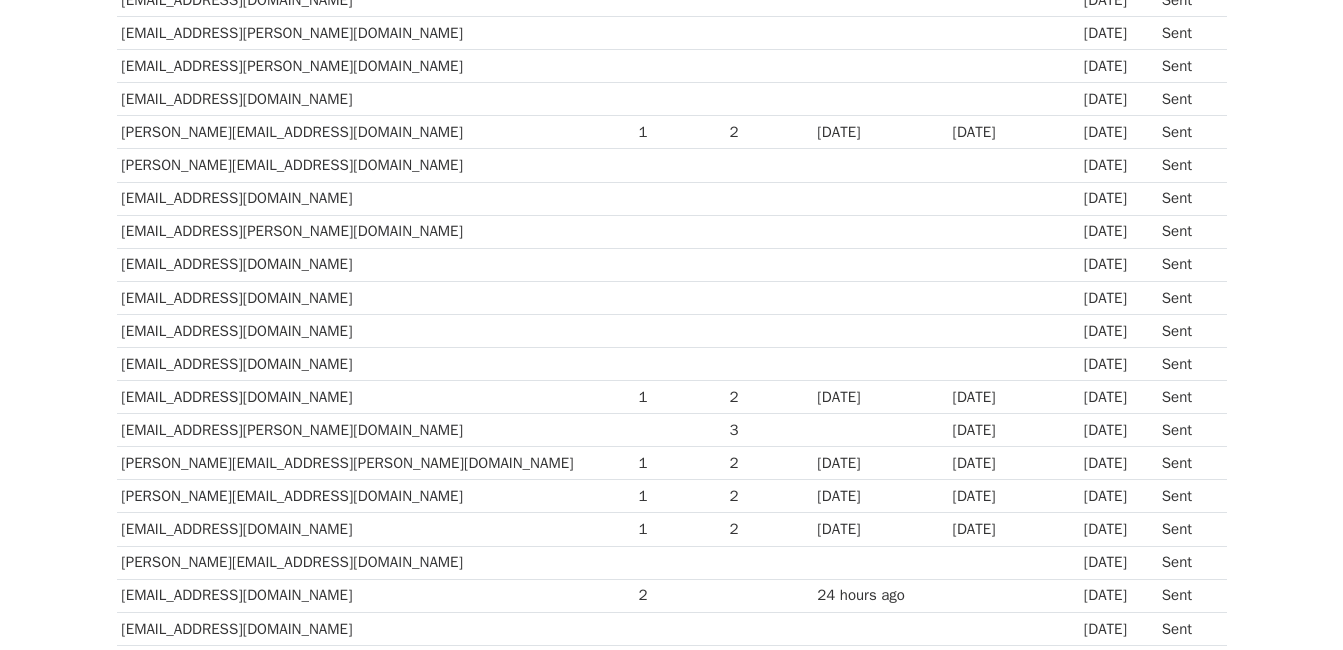 drag, startPoint x: 119, startPoint y: 393, endPoint x: 363, endPoint y: 394, distance: 244.00204 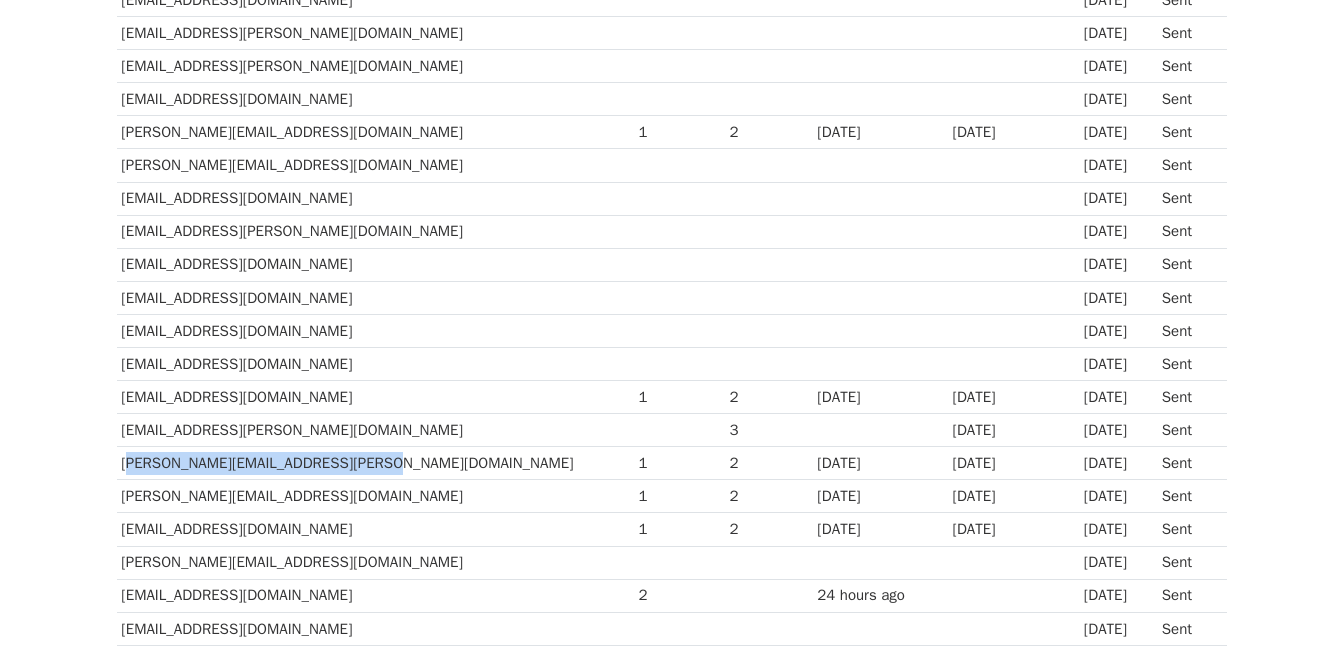 drag, startPoint x: 120, startPoint y: 462, endPoint x: 456, endPoint y: 462, distance: 336 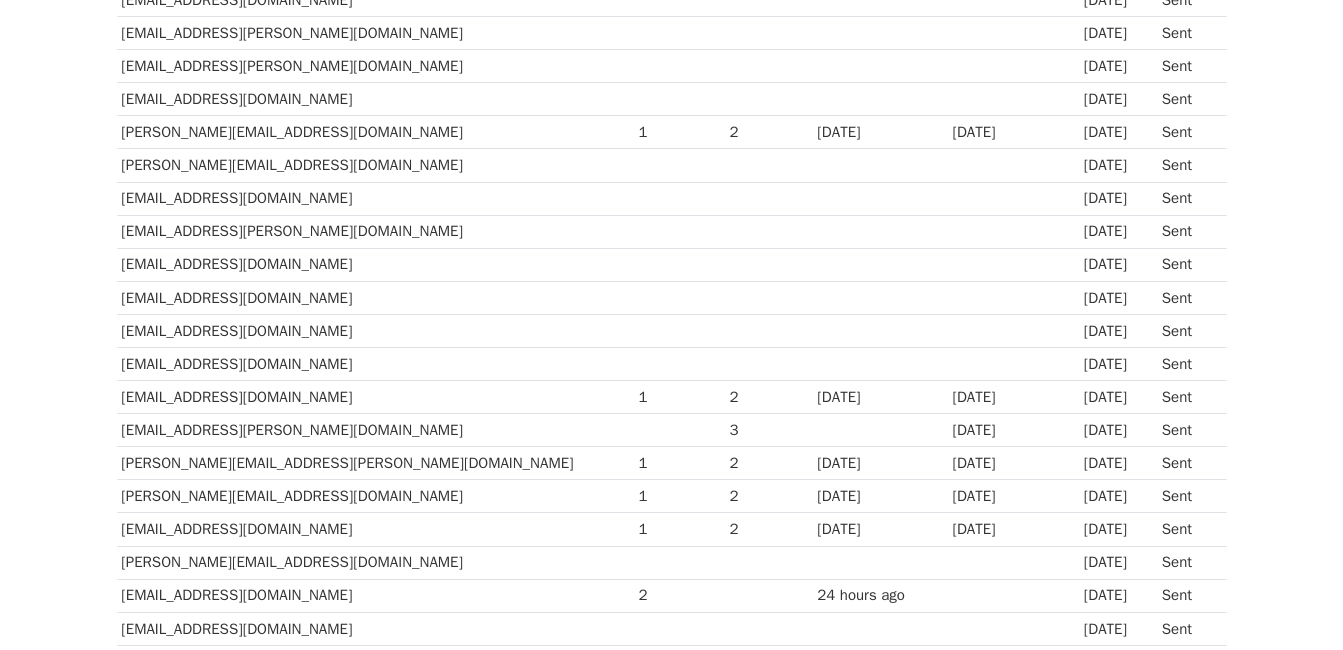 click on "[EMAIL_ADDRESS][DOMAIN_NAME]" at bounding box center (375, 529) 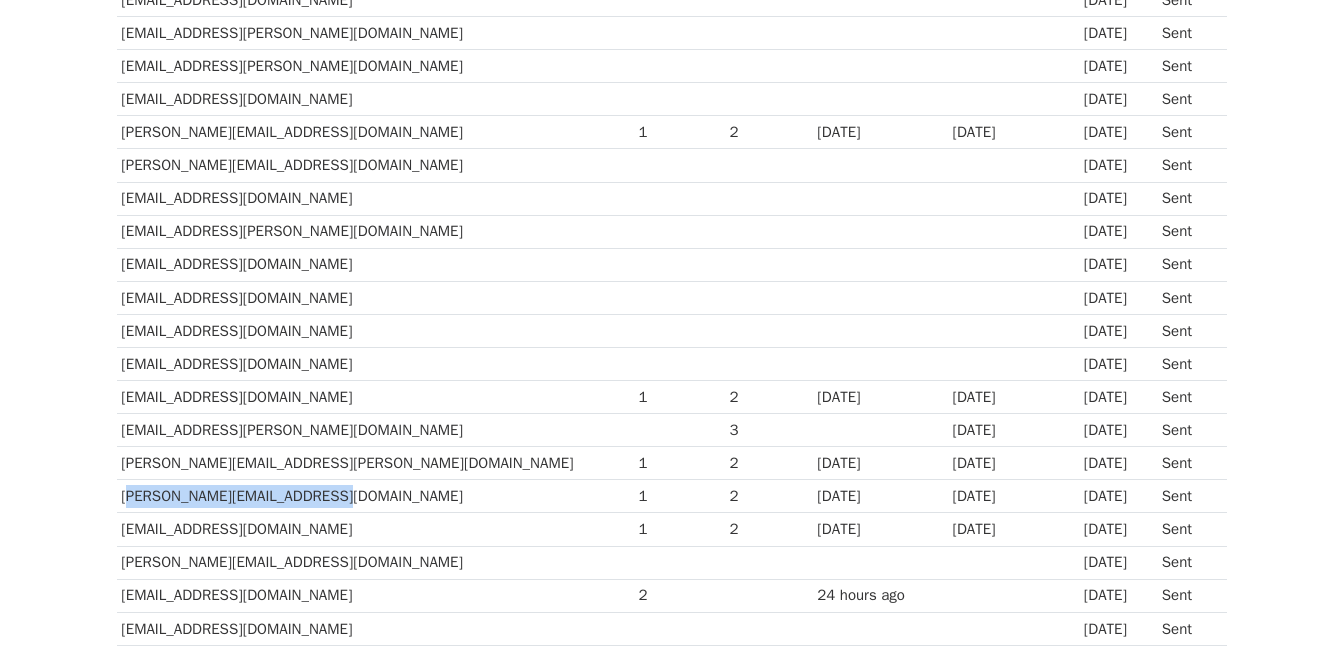 drag, startPoint x: 120, startPoint y: 492, endPoint x: 412, endPoint y: 490, distance: 292.00684 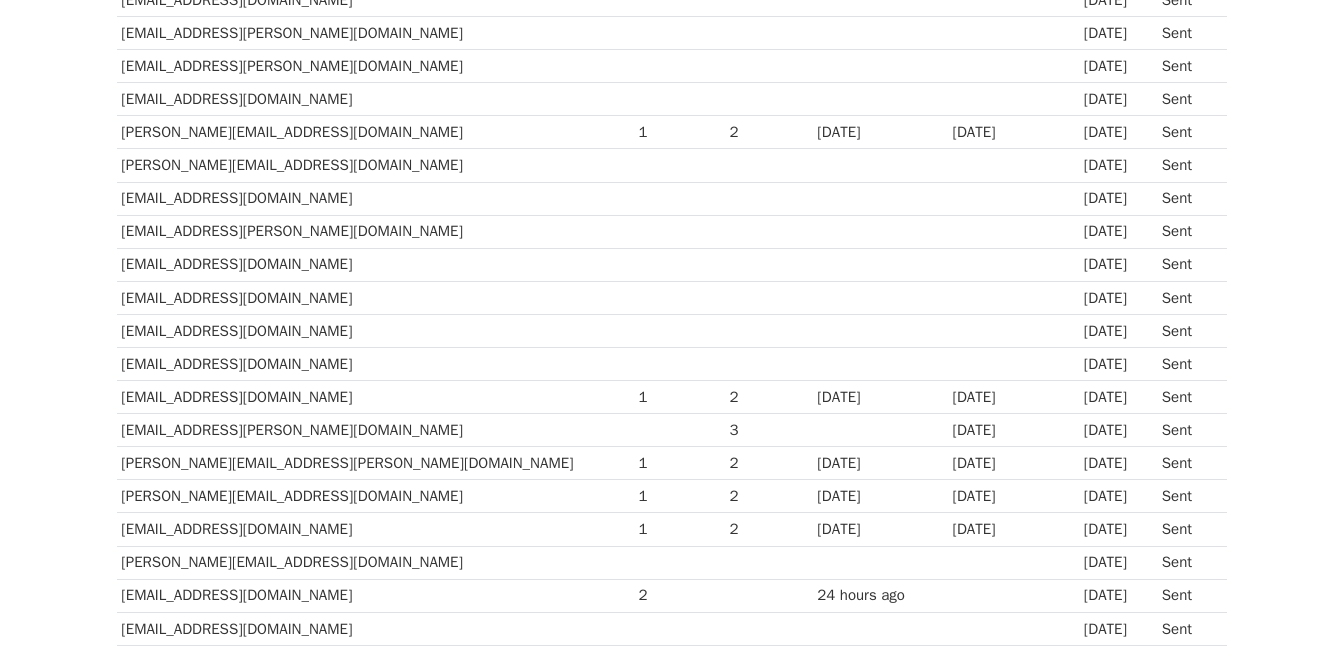 click on "[EMAIL_ADDRESS][DOMAIN_NAME]" at bounding box center [375, 529] 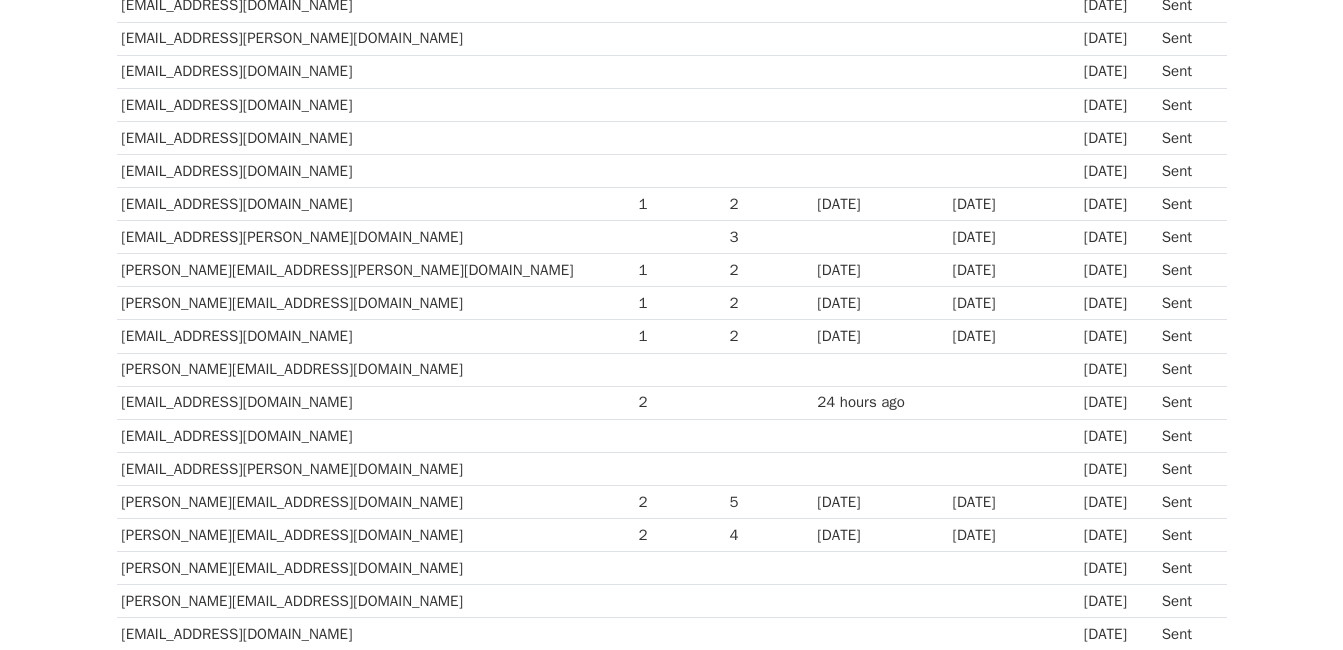 scroll, scrollTop: 815, scrollLeft: 0, axis: vertical 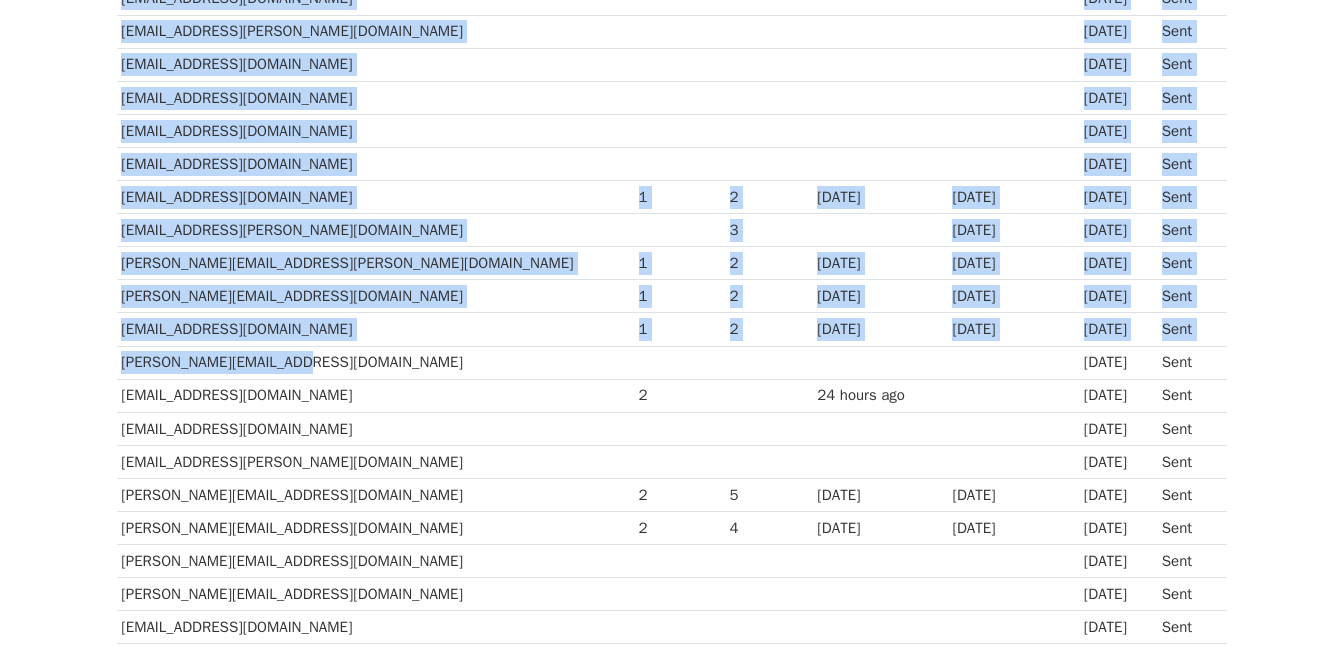 drag, startPoint x: 112, startPoint y: 393, endPoint x: 437, endPoint y: 374, distance: 325.5549 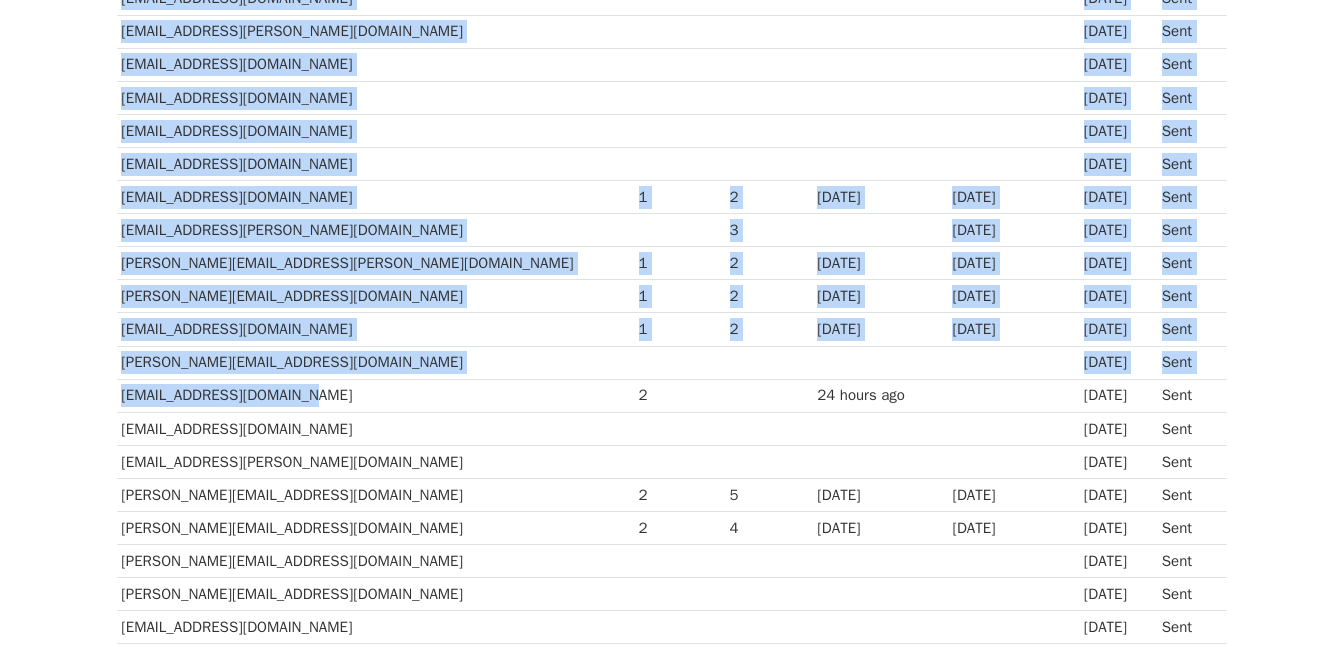 drag, startPoint x: 299, startPoint y: 398, endPoint x: 115, endPoint y: 395, distance: 184.02446 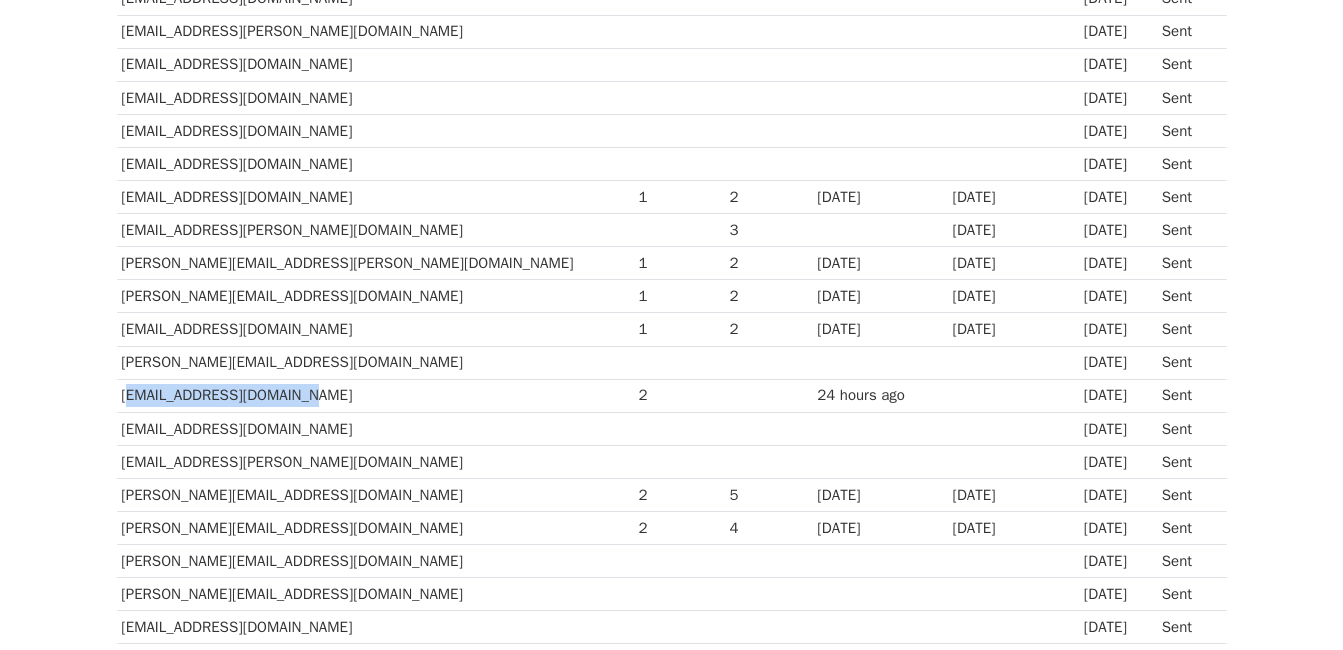 drag, startPoint x: 124, startPoint y: 392, endPoint x: 316, endPoint y: 396, distance: 192.04166 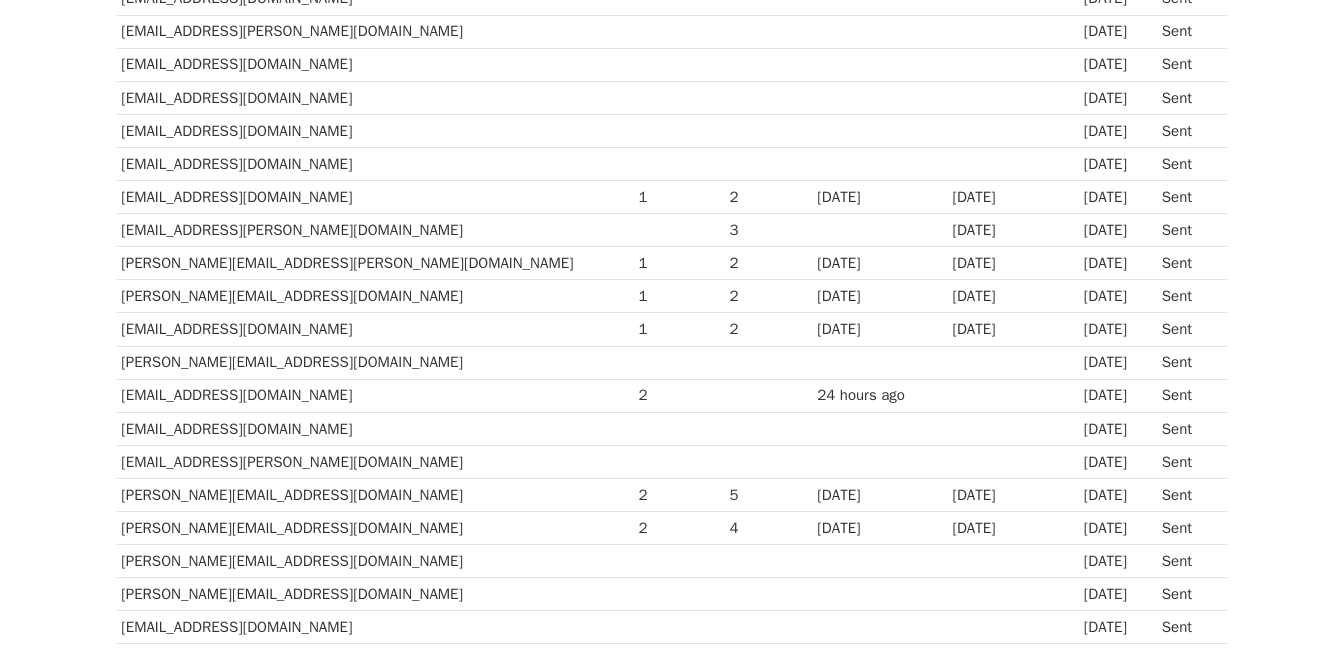 click on "[PERSON_NAME][EMAIL_ADDRESS][DOMAIN_NAME]" at bounding box center (375, 494) 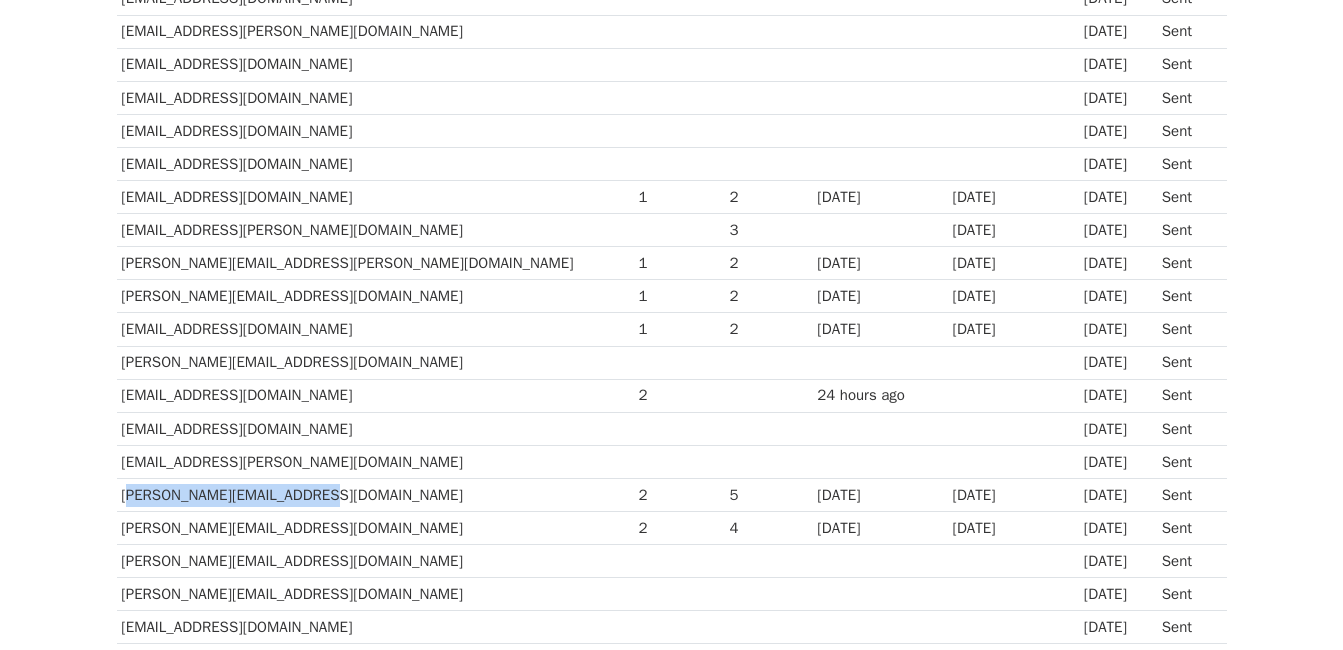 drag, startPoint x: 121, startPoint y: 490, endPoint x: 374, endPoint y: 488, distance: 253.0079 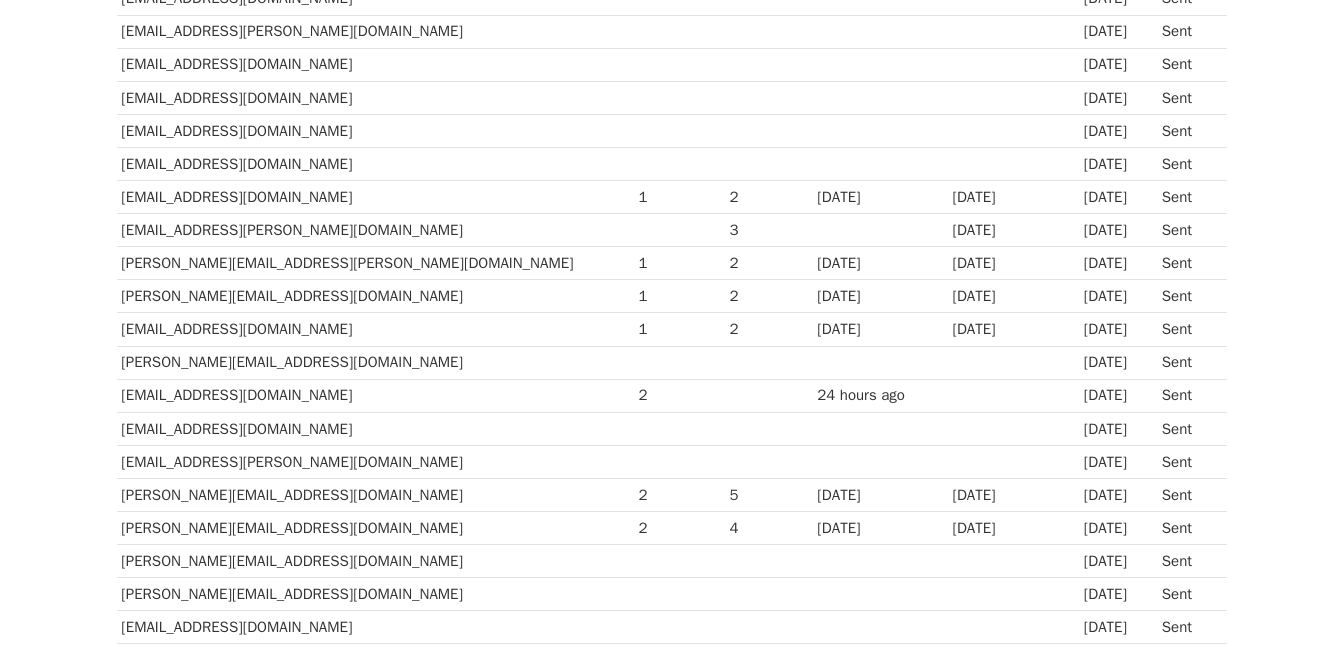 click on "[PERSON_NAME][EMAIL_ADDRESS][DOMAIN_NAME]" at bounding box center (375, 561) 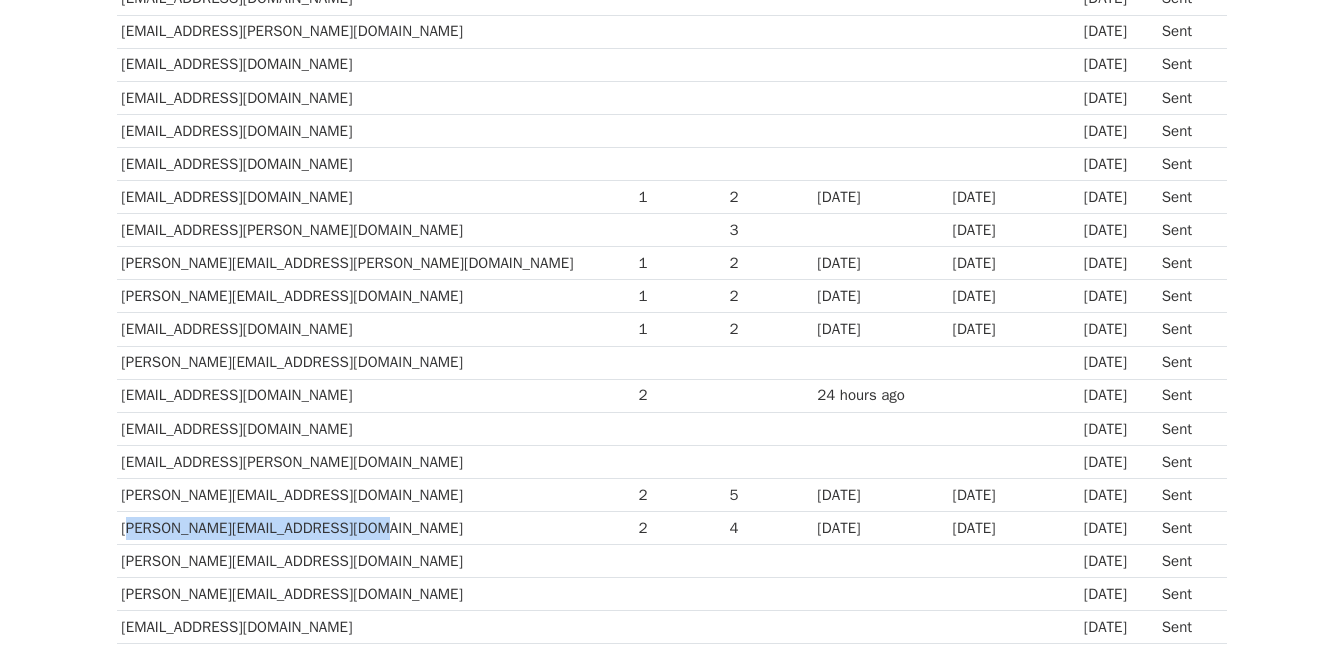 drag, startPoint x: 122, startPoint y: 523, endPoint x: 435, endPoint y: 522, distance: 313.0016 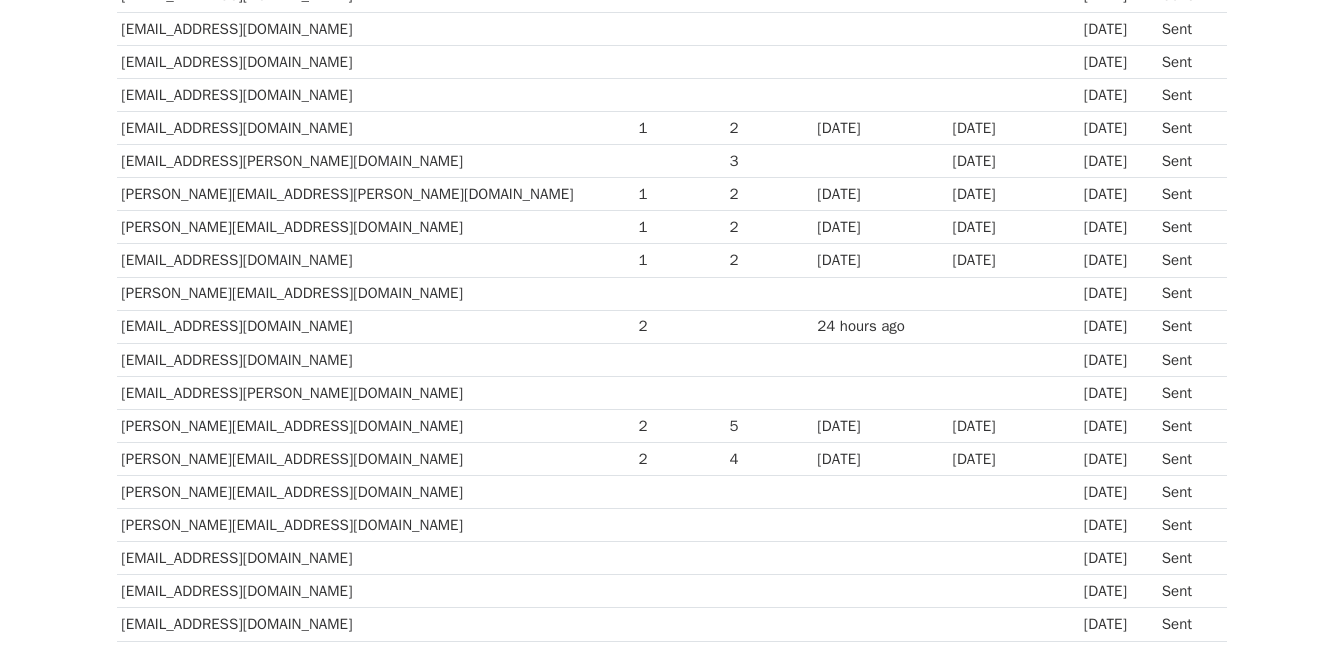 scroll, scrollTop: 1215, scrollLeft: 0, axis: vertical 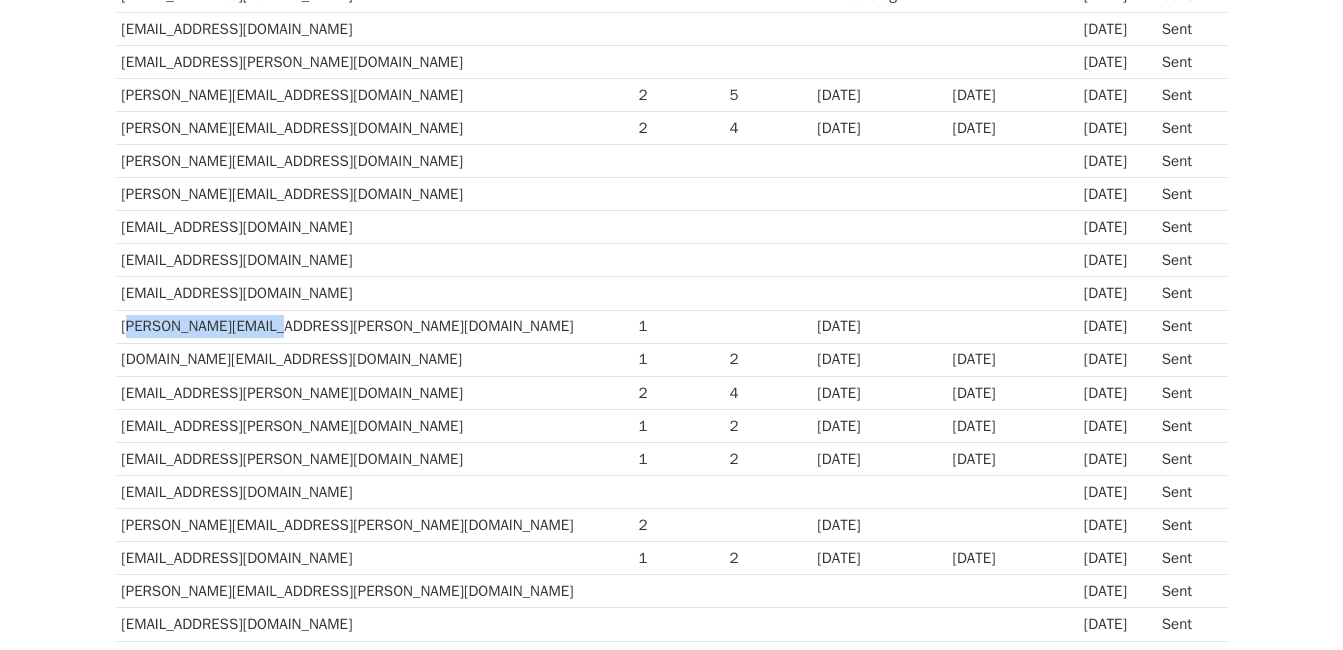 drag, startPoint x: 121, startPoint y: 323, endPoint x: 339, endPoint y: 324, distance: 218.00229 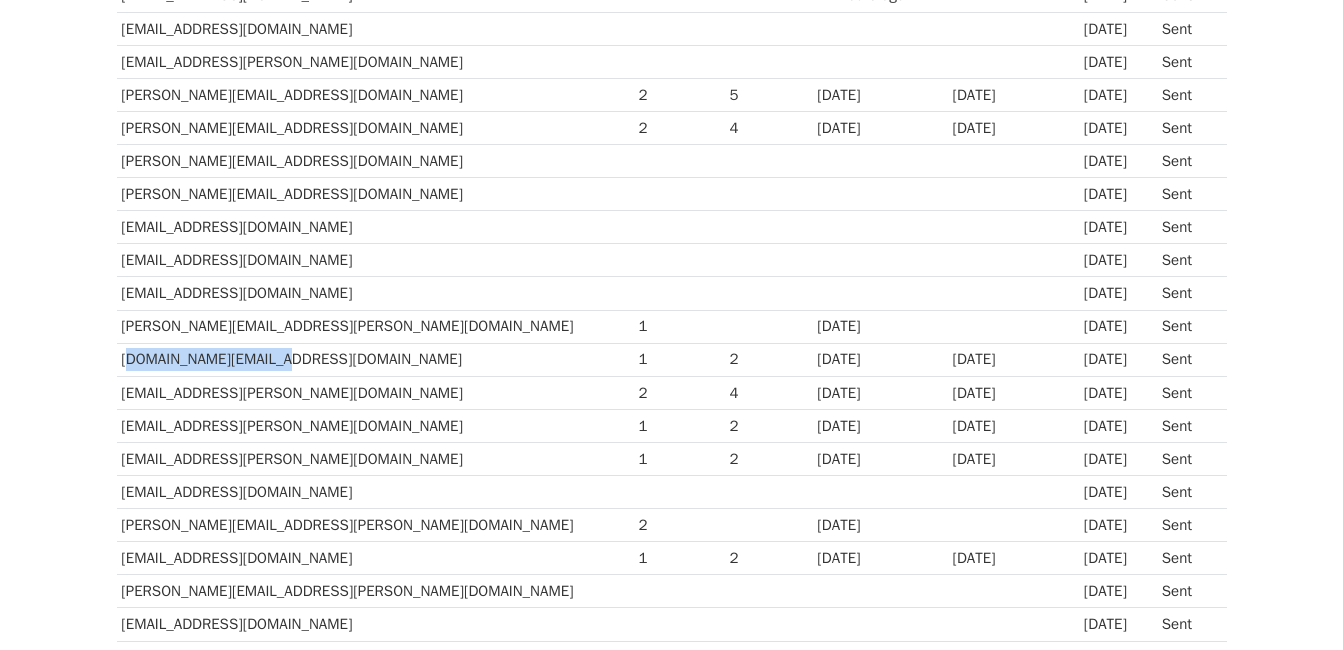 drag, startPoint x: 119, startPoint y: 361, endPoint x: 310, endPoint y: 372, distance: 191.3165 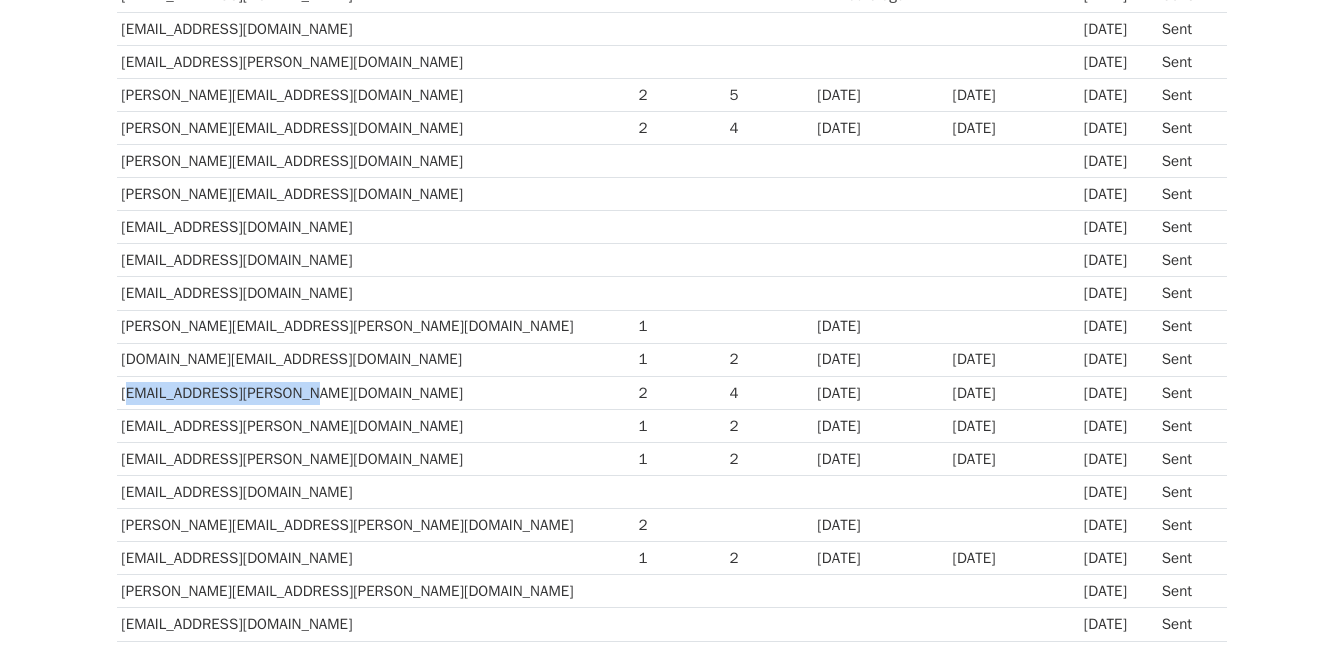drag, startPoint x: 121, startPoint y: 392, endPoint x: 362, endPoint y: 390, distance: 241.0083 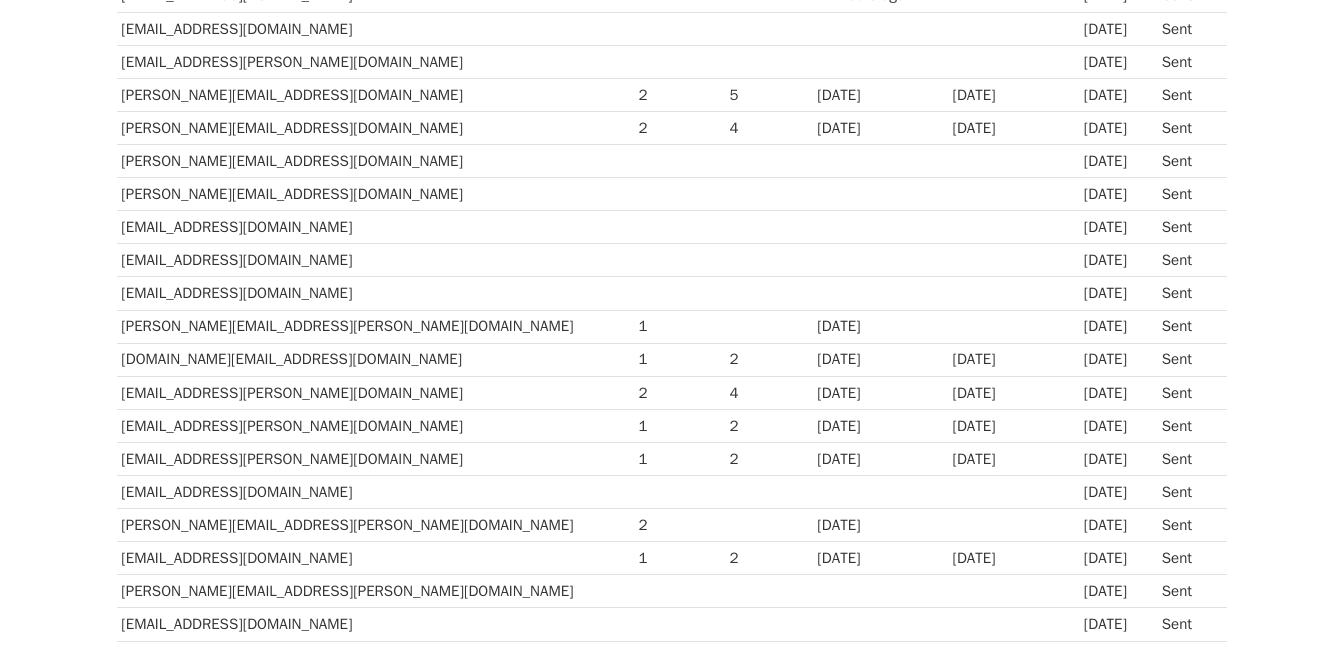 click on "[DOMAIN_NAME][EMAIL_ADDRESS][DOMAIN_NAME]" at bounding box center (375, 359) 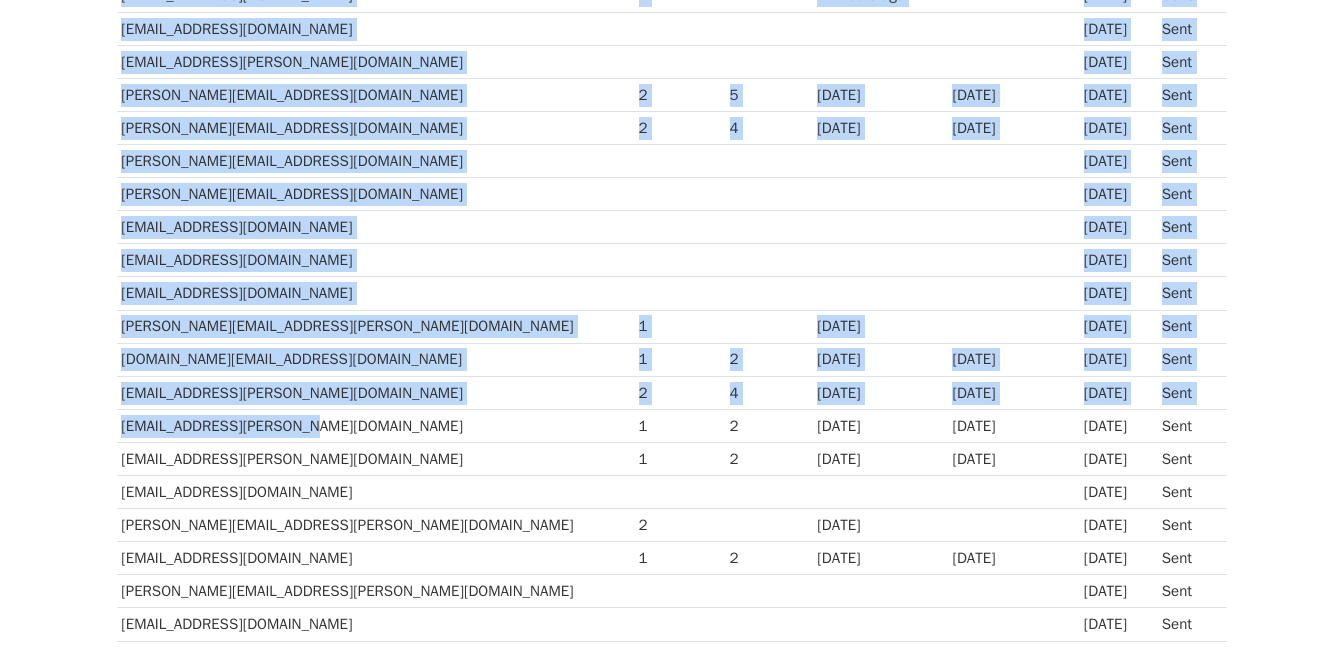 drag, startPoint x: 115, startPoint y: 420, endPoint x: 372, endPoint y: 434, distance: 257.38104 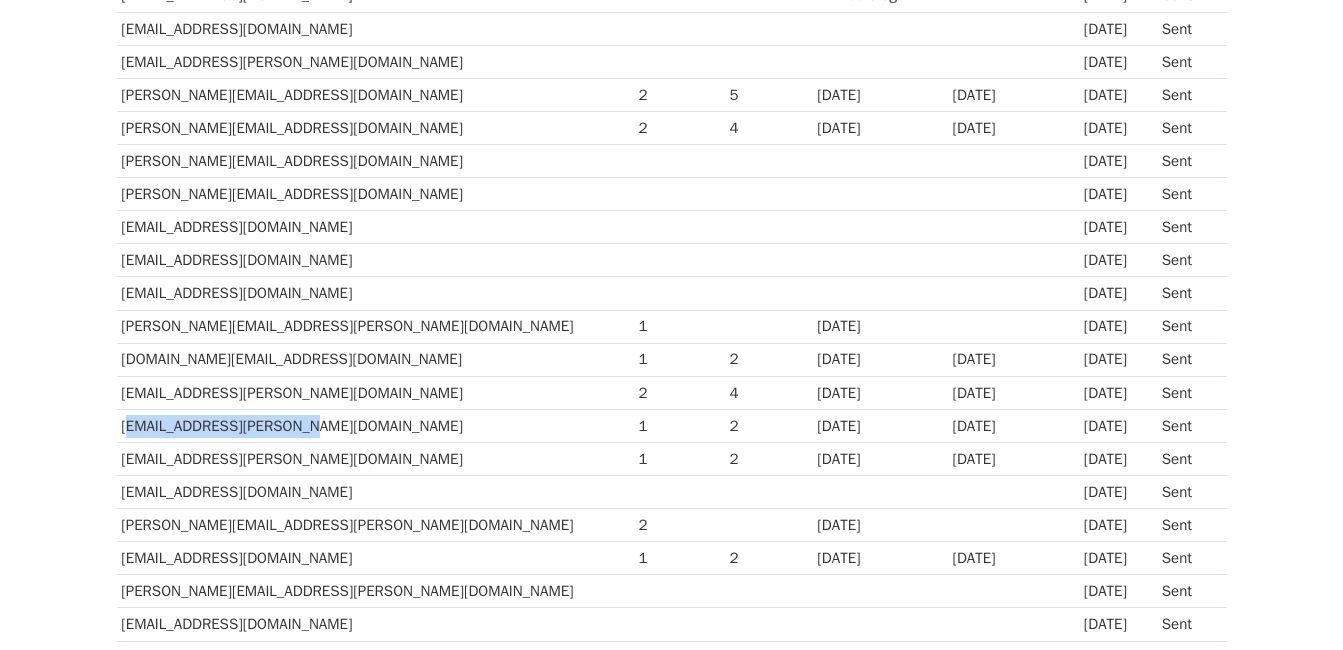 drag, startPoint x: 284, startPoint y: 424, endPoint x: 120, endPoint y: 422, distance: 164.01219 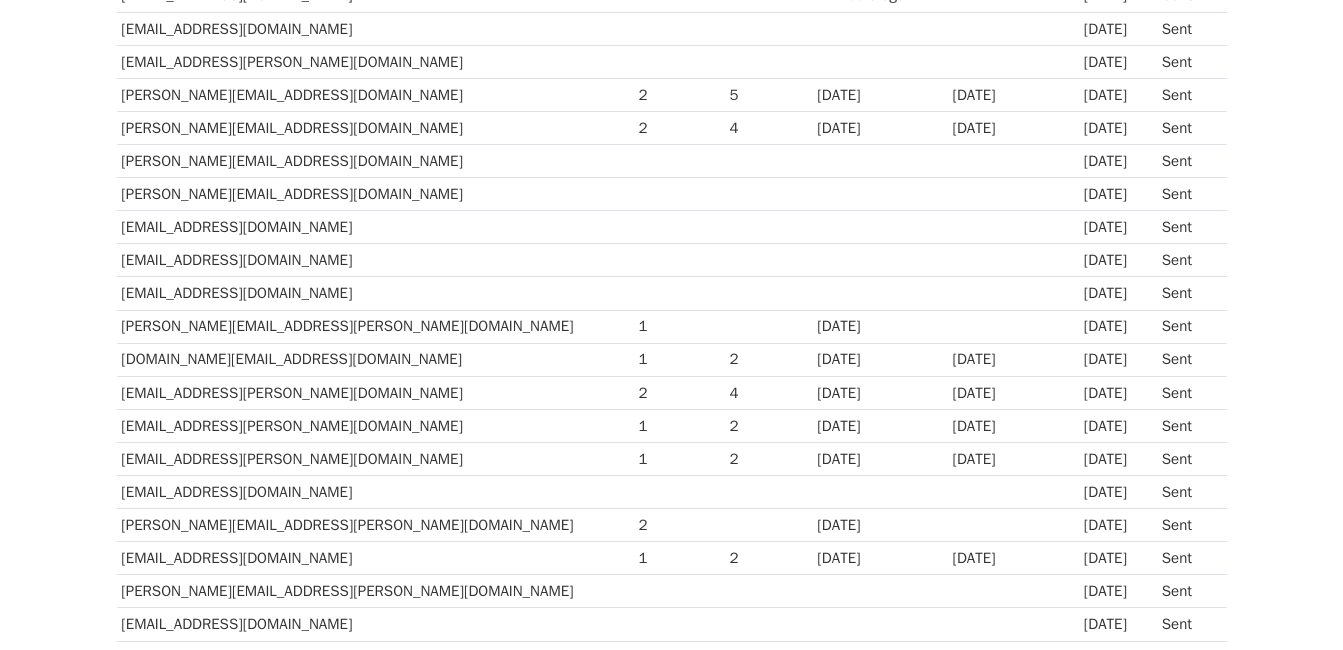 click at bounding box center (679, 492) 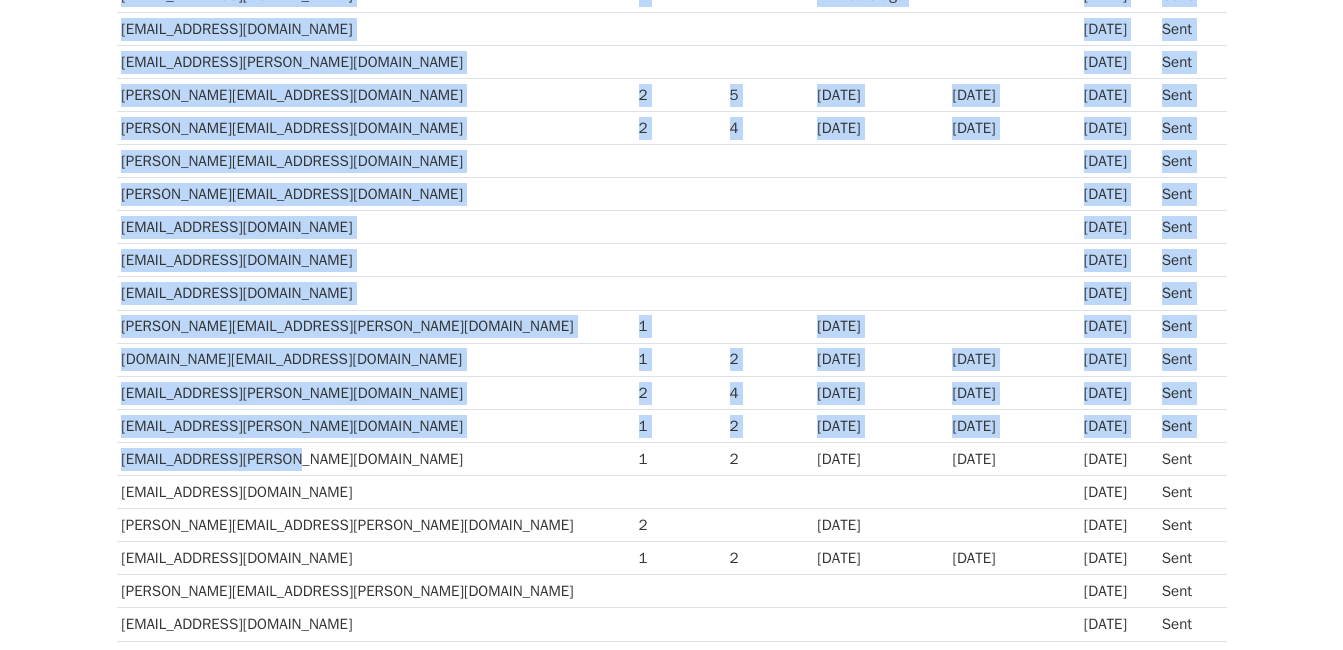 drag, startPoint x: 115, startPoint y: 455, endPoint x: 365, endPoint y: 465, distance: 250.19992 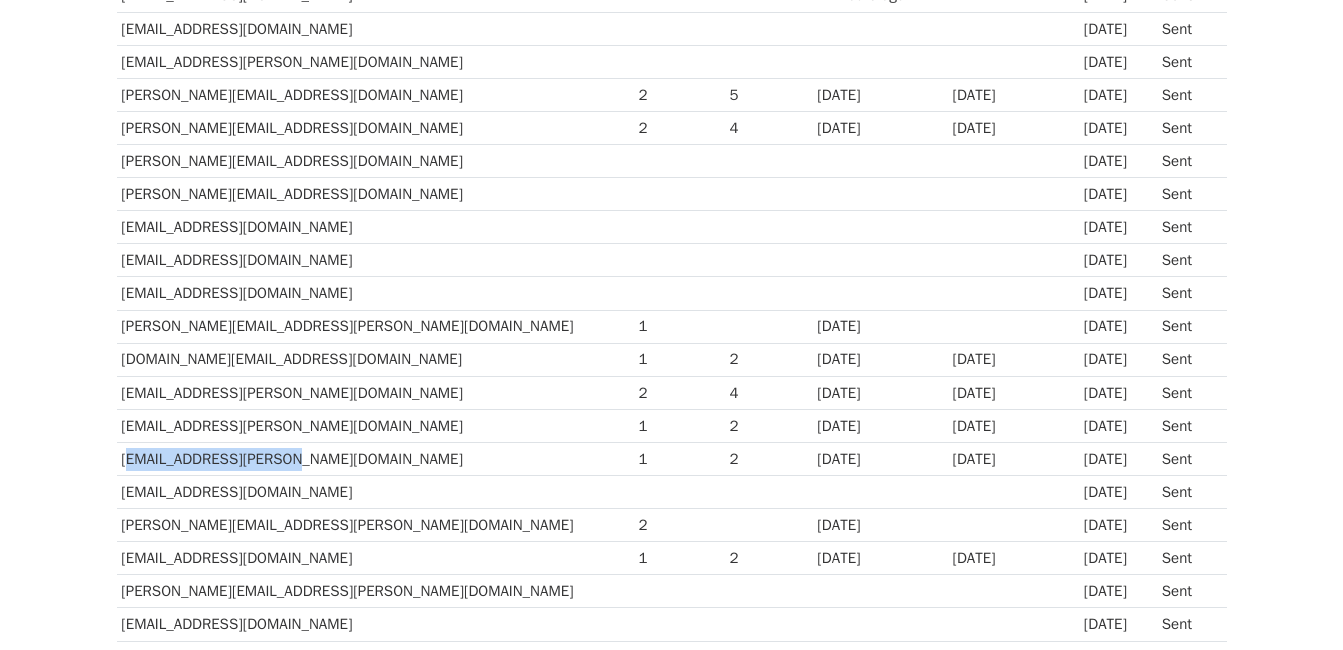 drag, startPoint x: 278, startPoint y: 459, endPoint x: 121, endPoint y: 453, distance: 157.11461 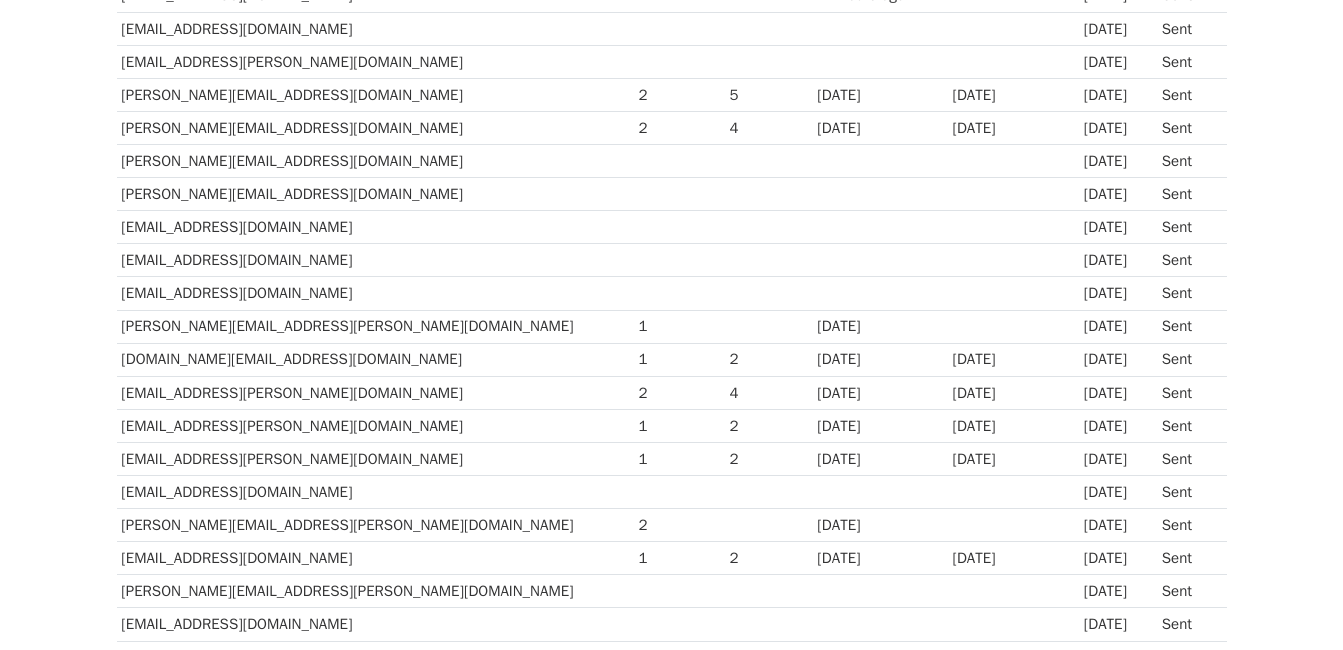 click on "[PERSON_NAME][EMAIL_ADDRESS][PERSON_NAME][DOMAIN_NAME]" at bounding box center [375, 525] 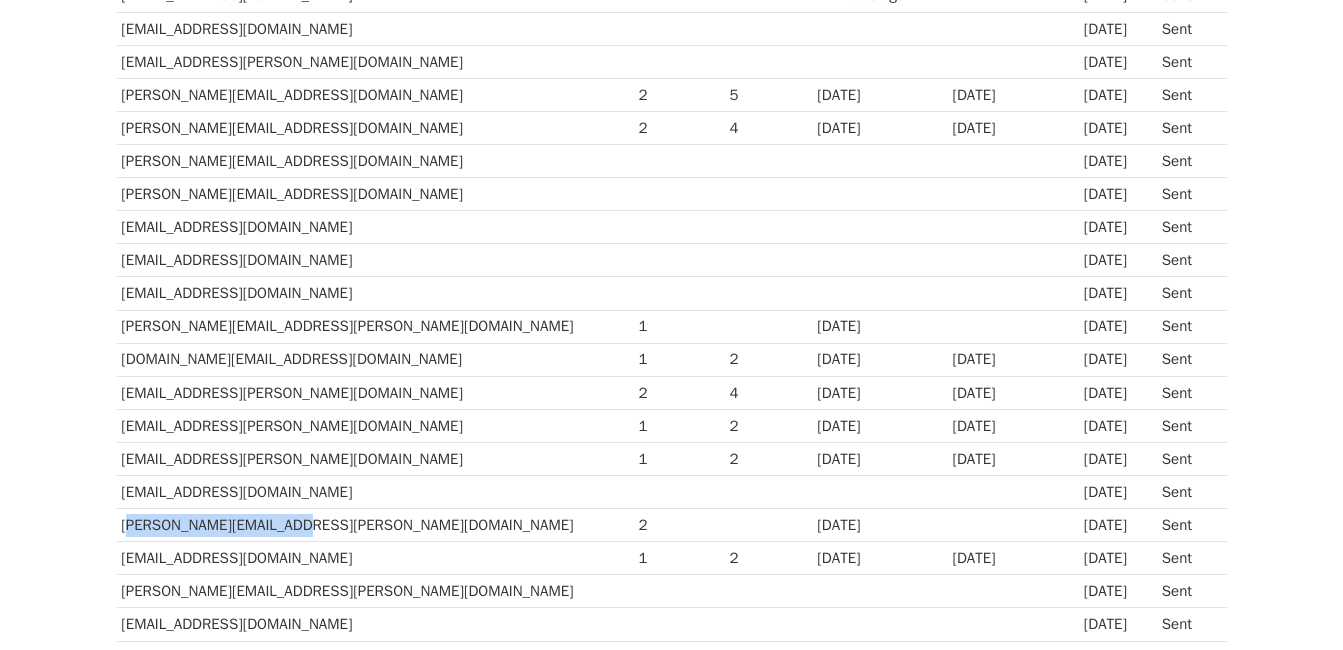 drag, startPoint x: 121, startPoint y: 524, endPoint x: 370, endPoint y: 521, distance: 249.01807 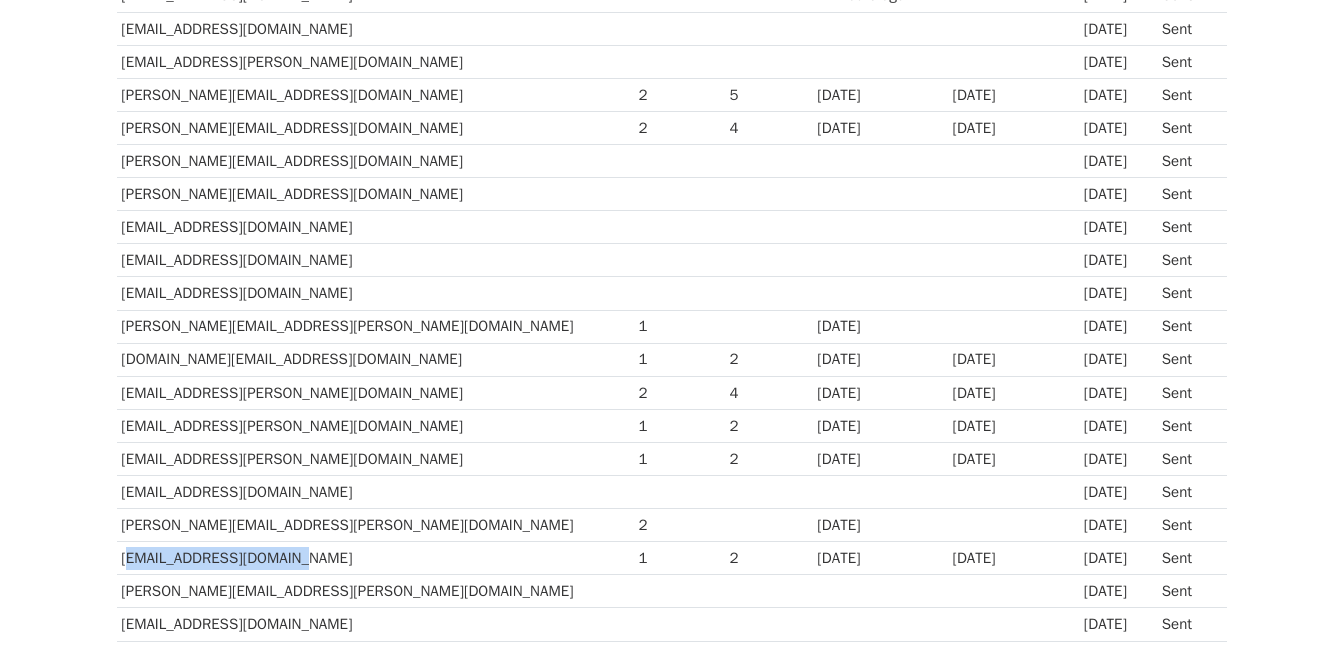 drag, startPoint x: 122, startPoint y: 554, endPoint x: 326, endPoint y: 548, distance: 204.08821 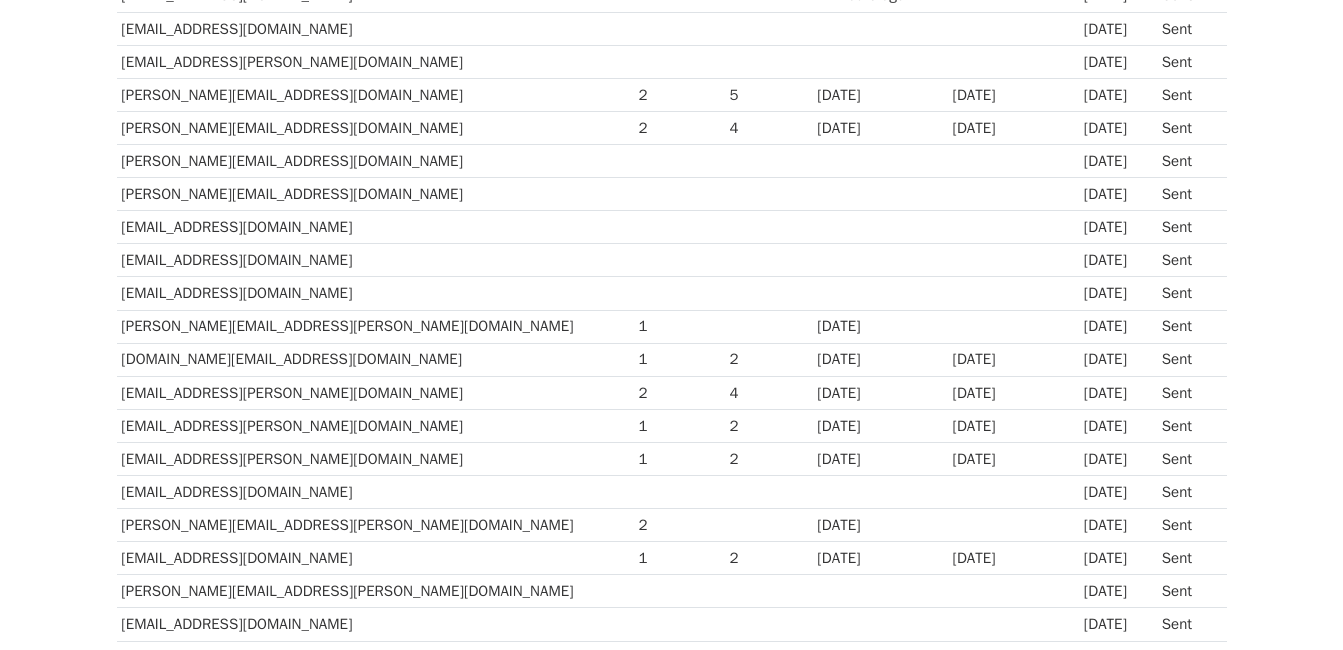 click on "[PERSON_NAME][EMAIL_ADDRESS][PERSON_NAME][DOMAIN_NAME]" at bounding box center [375, 525] 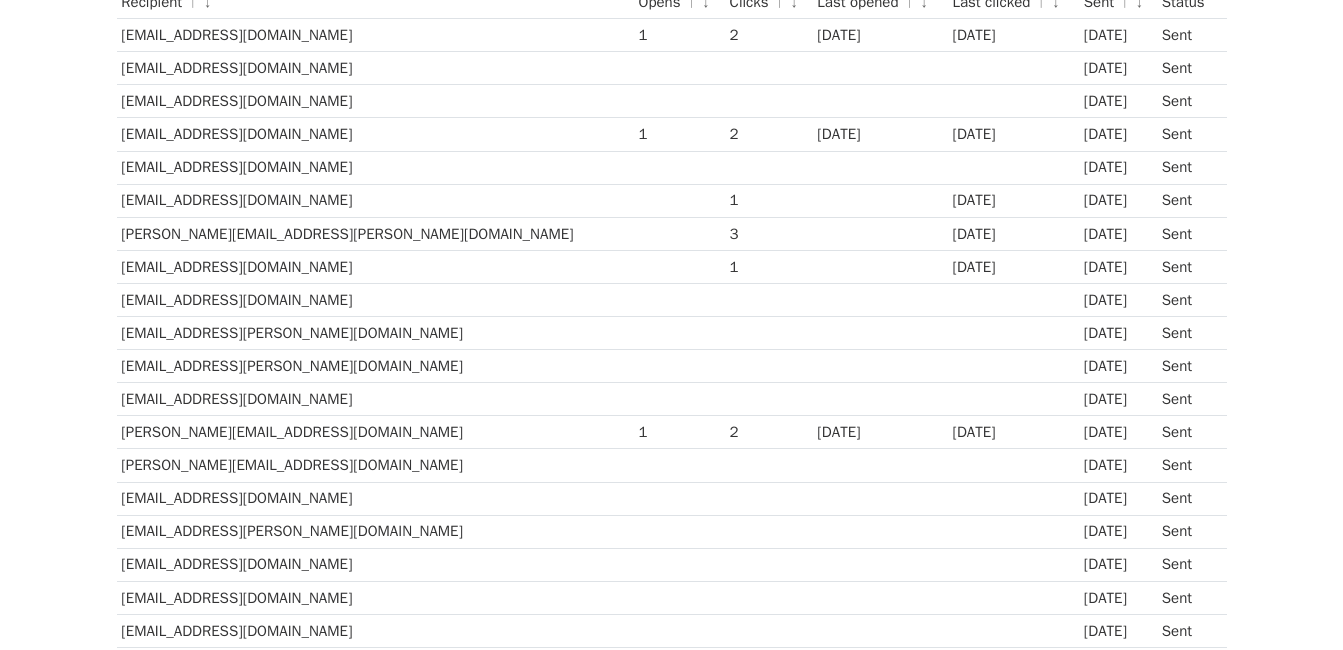 scroll, scrollTop: 0, scrollLeft: 0, axis: both 